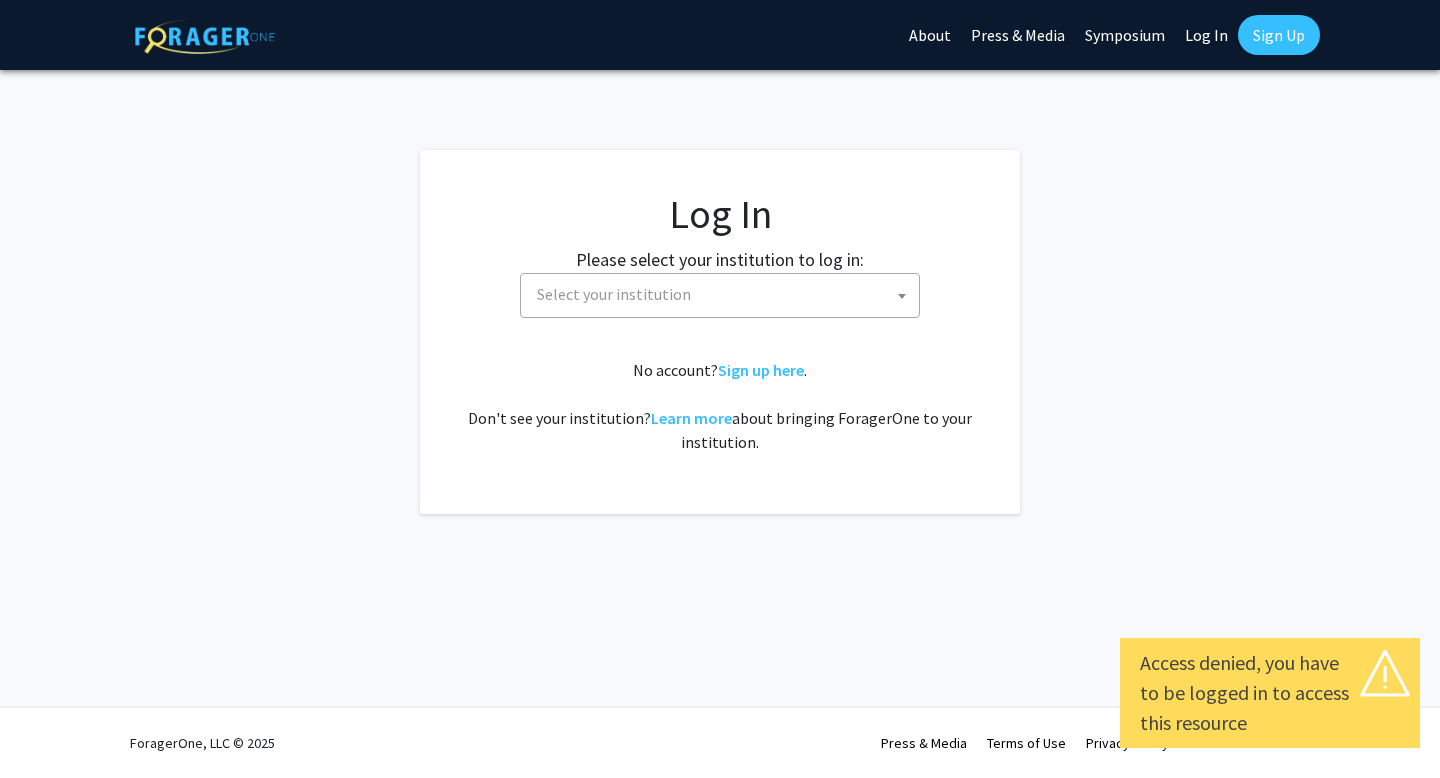 select 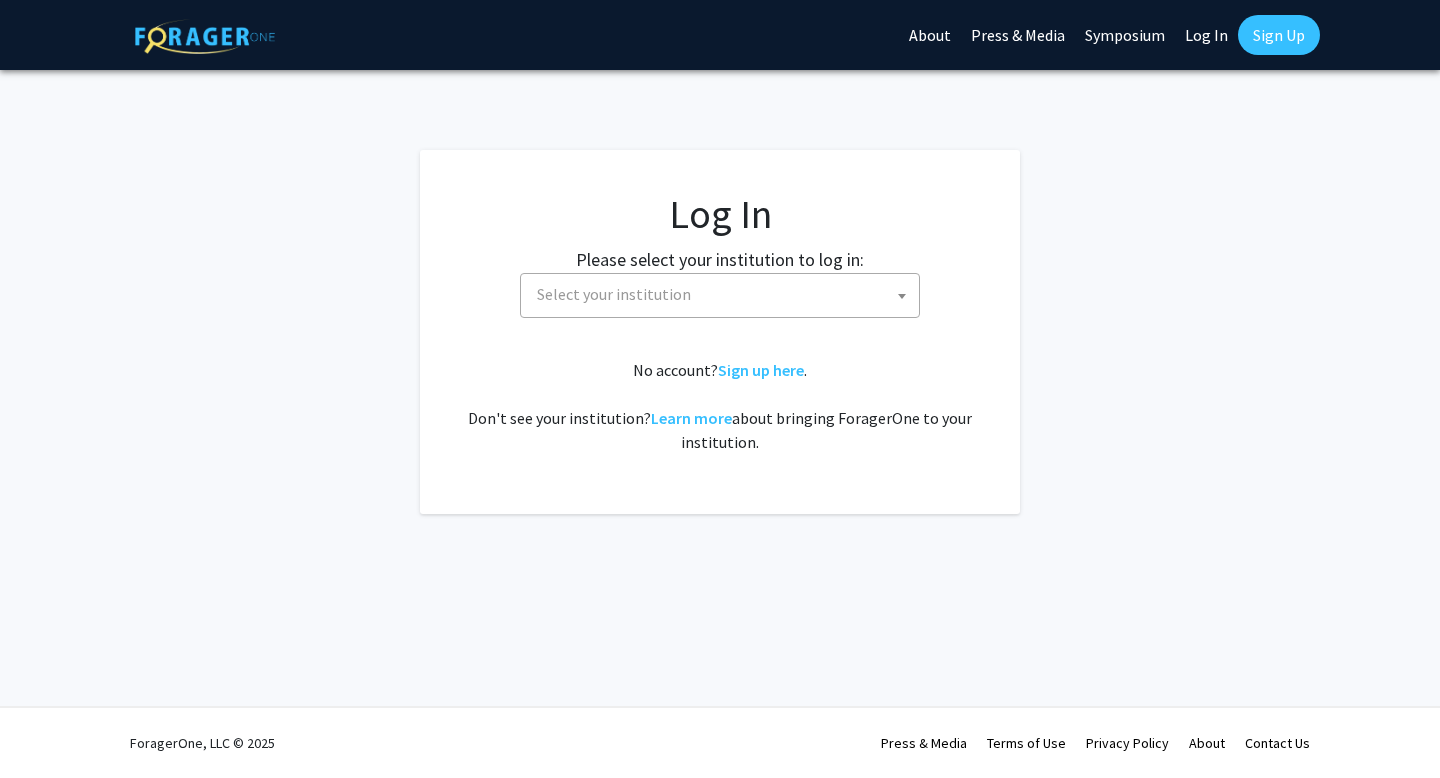 scroll, scrollTop: 0, scrollLeft: 0, axis: both 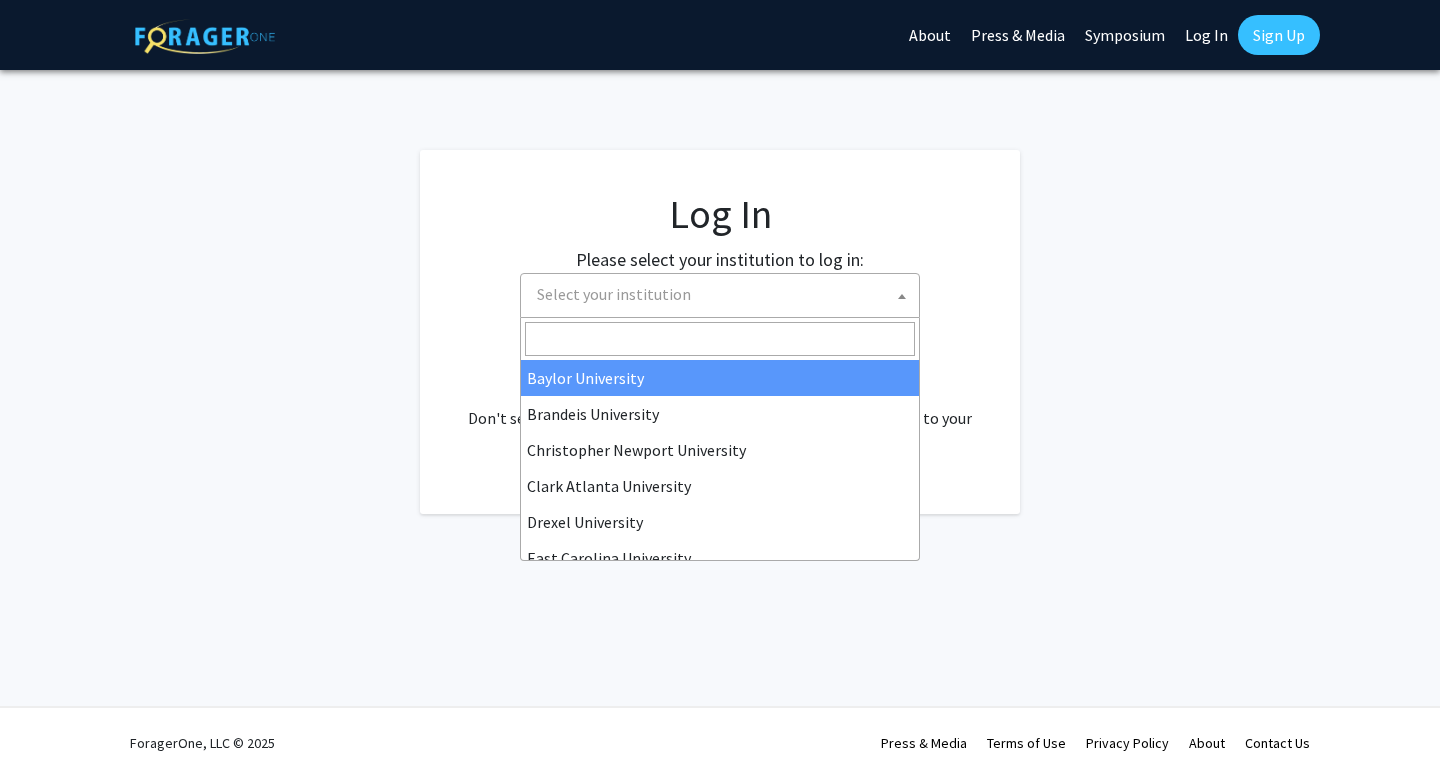 click on "Select your institution" at bounding box center (724, 294) 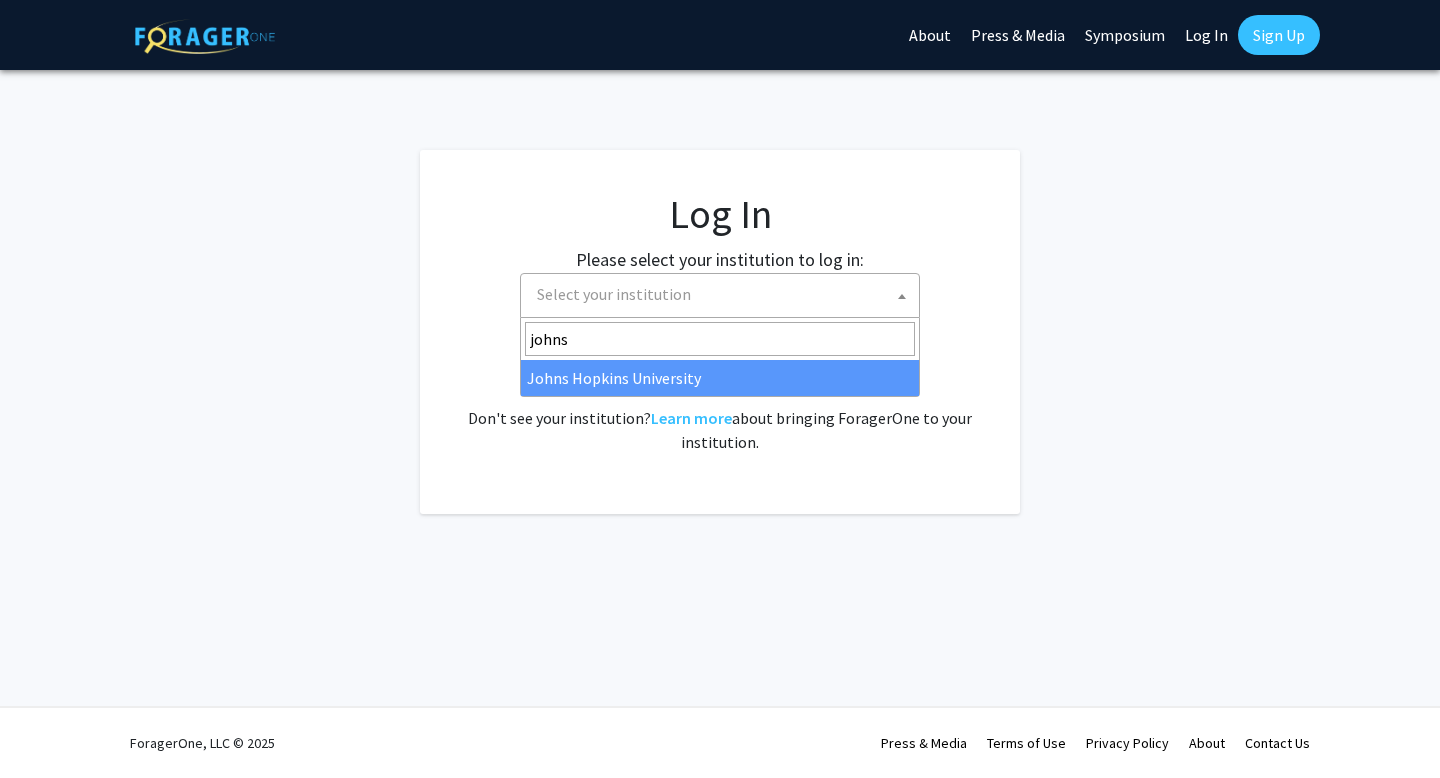 type on "johns" 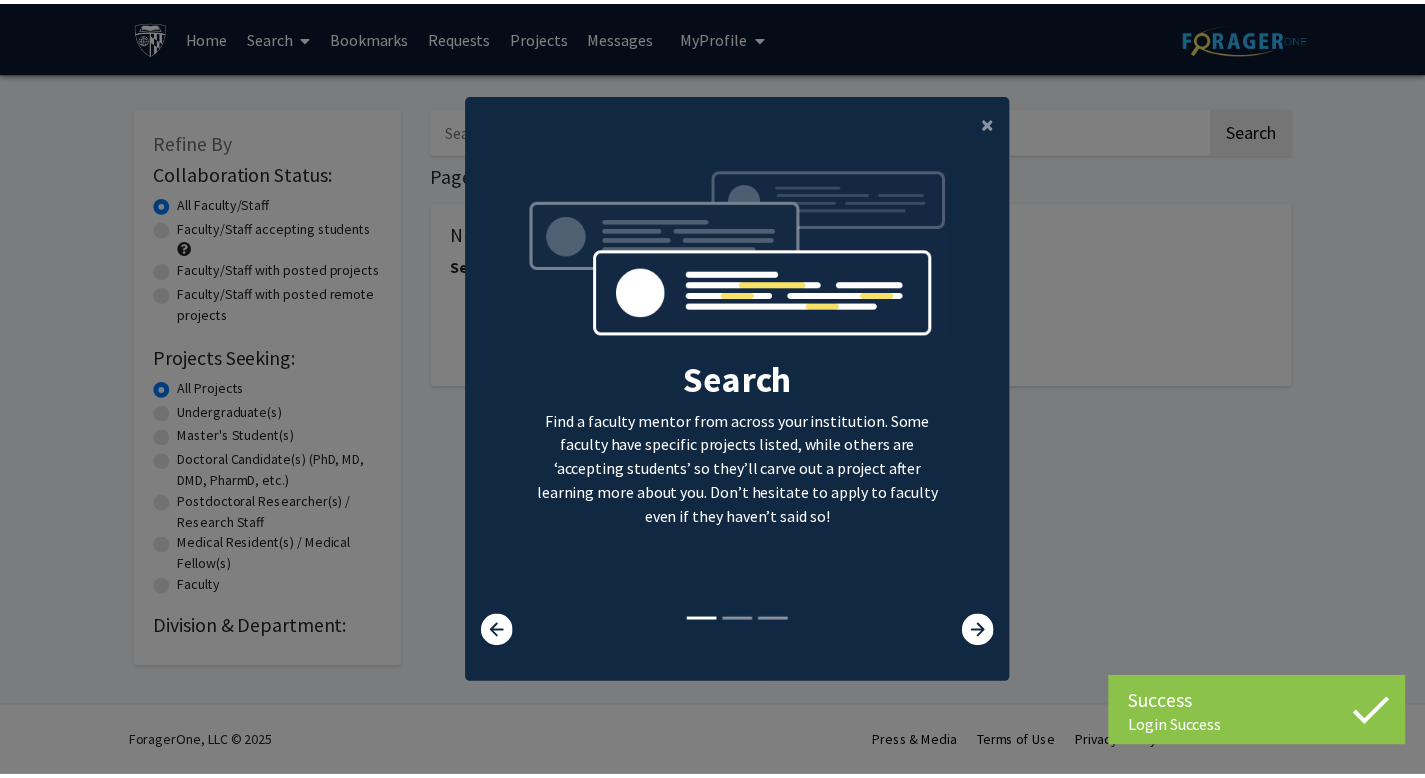 scroll, scrollTop: 0, scrollLeft: 0, axis: both 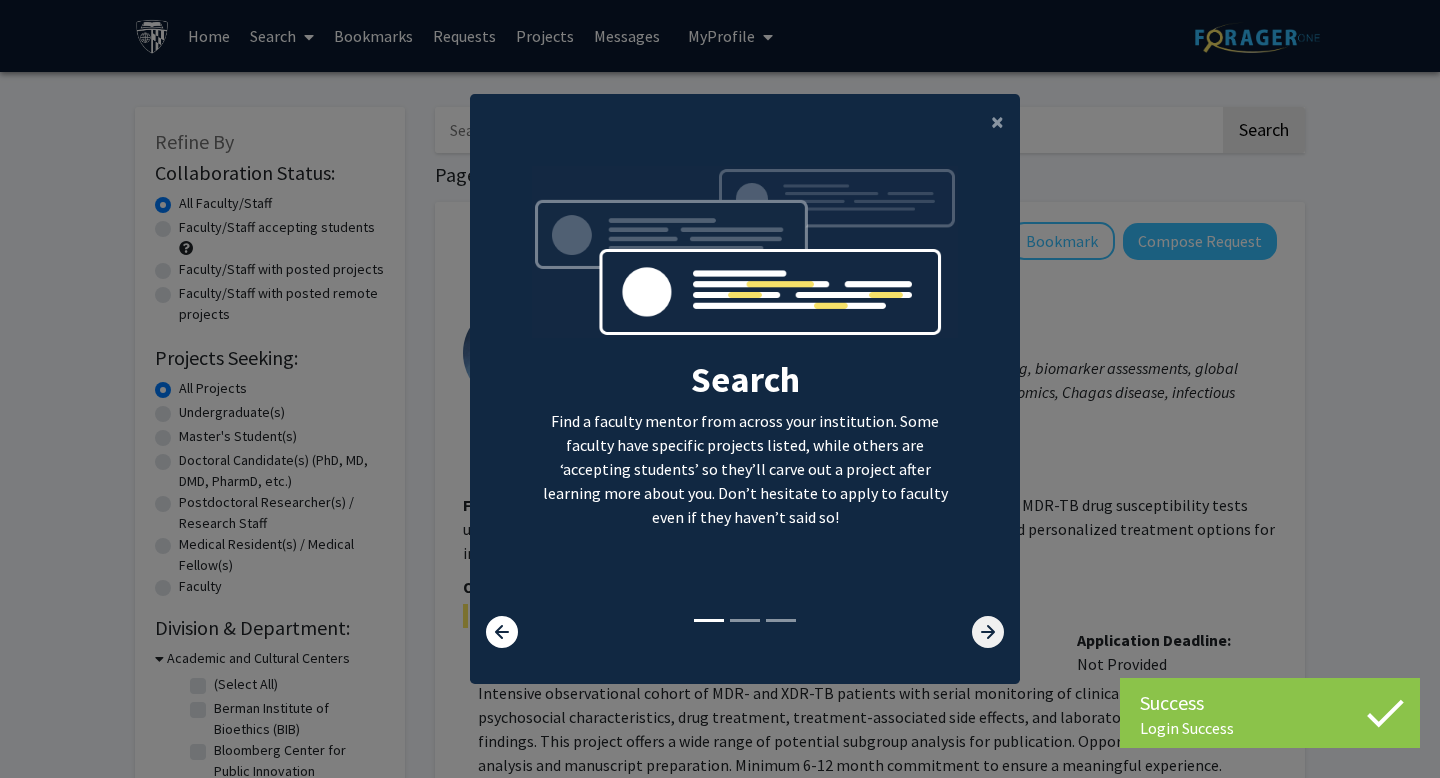 click 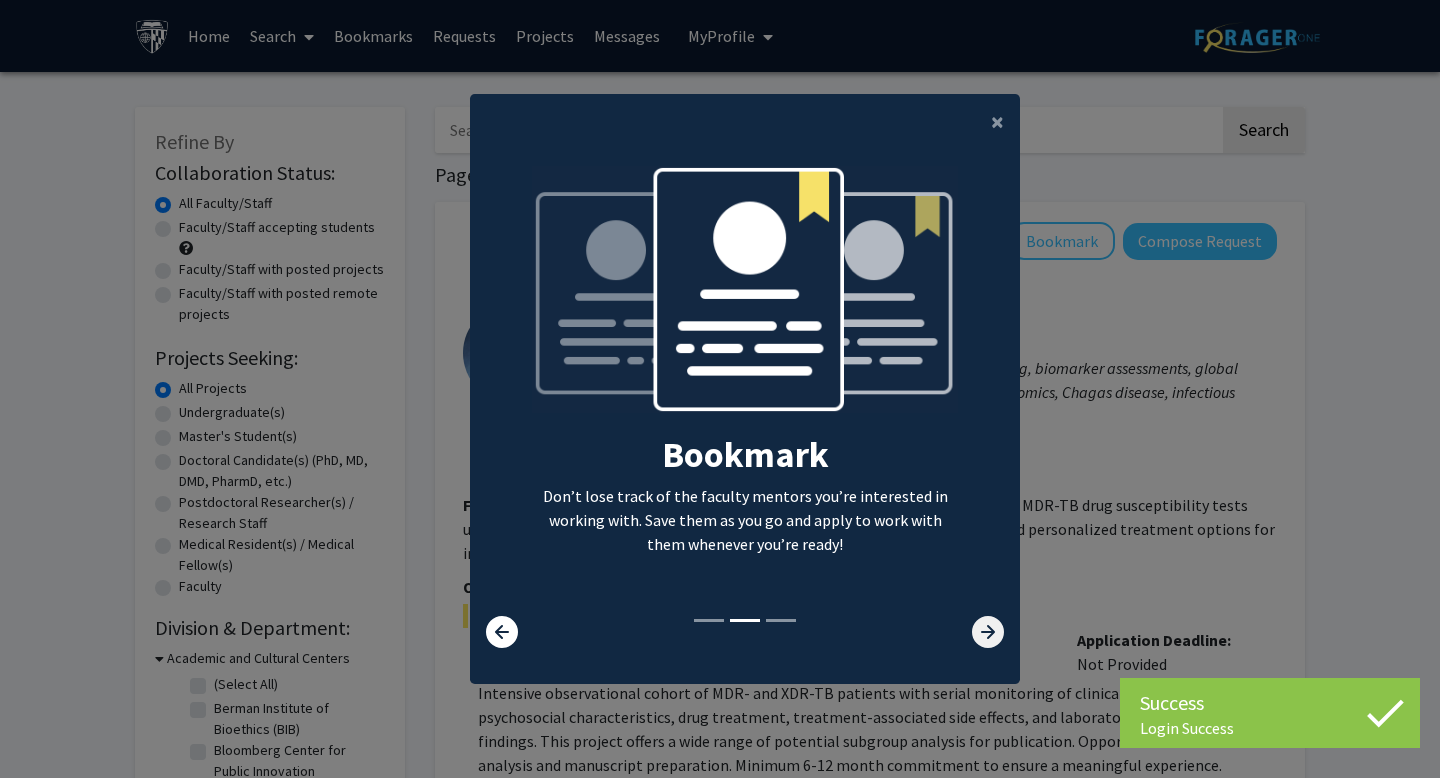 click 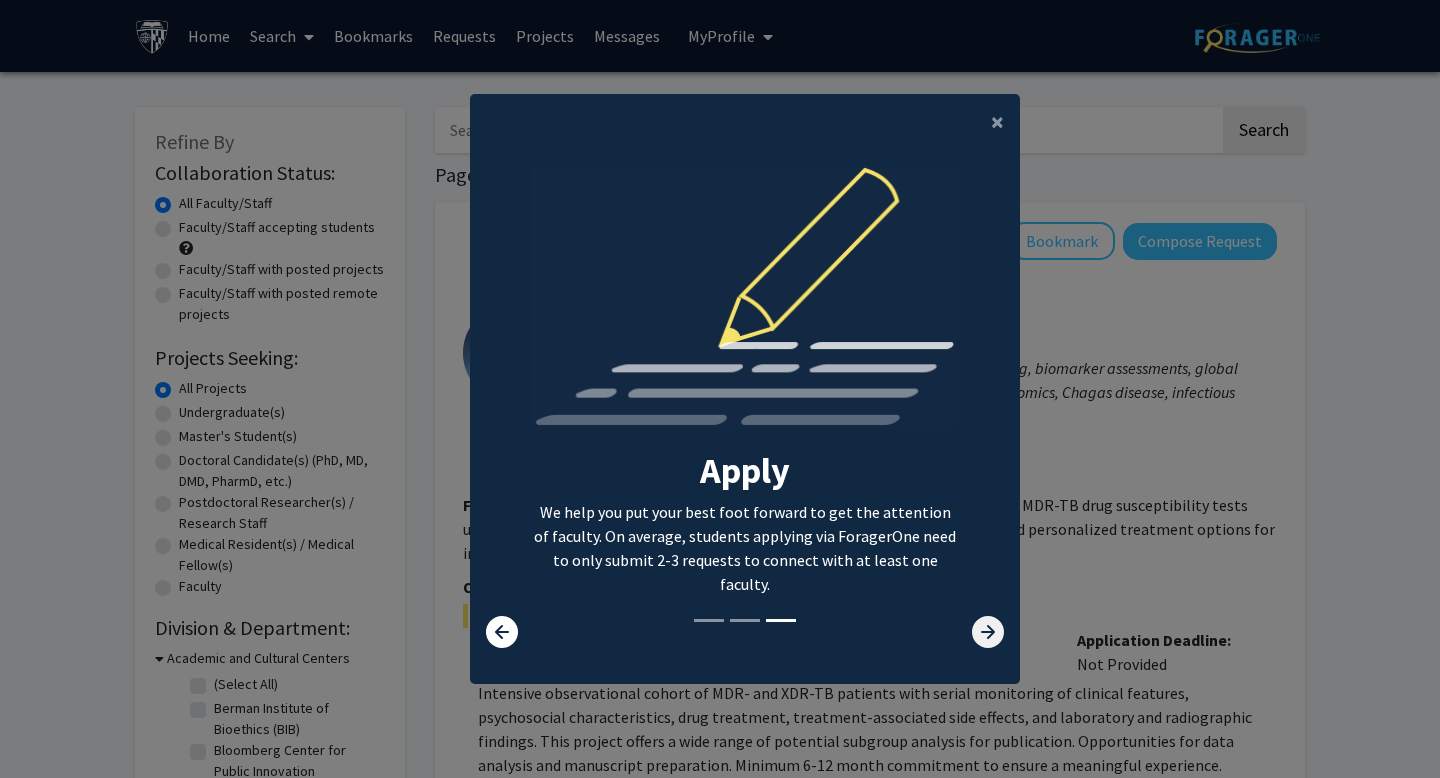 click 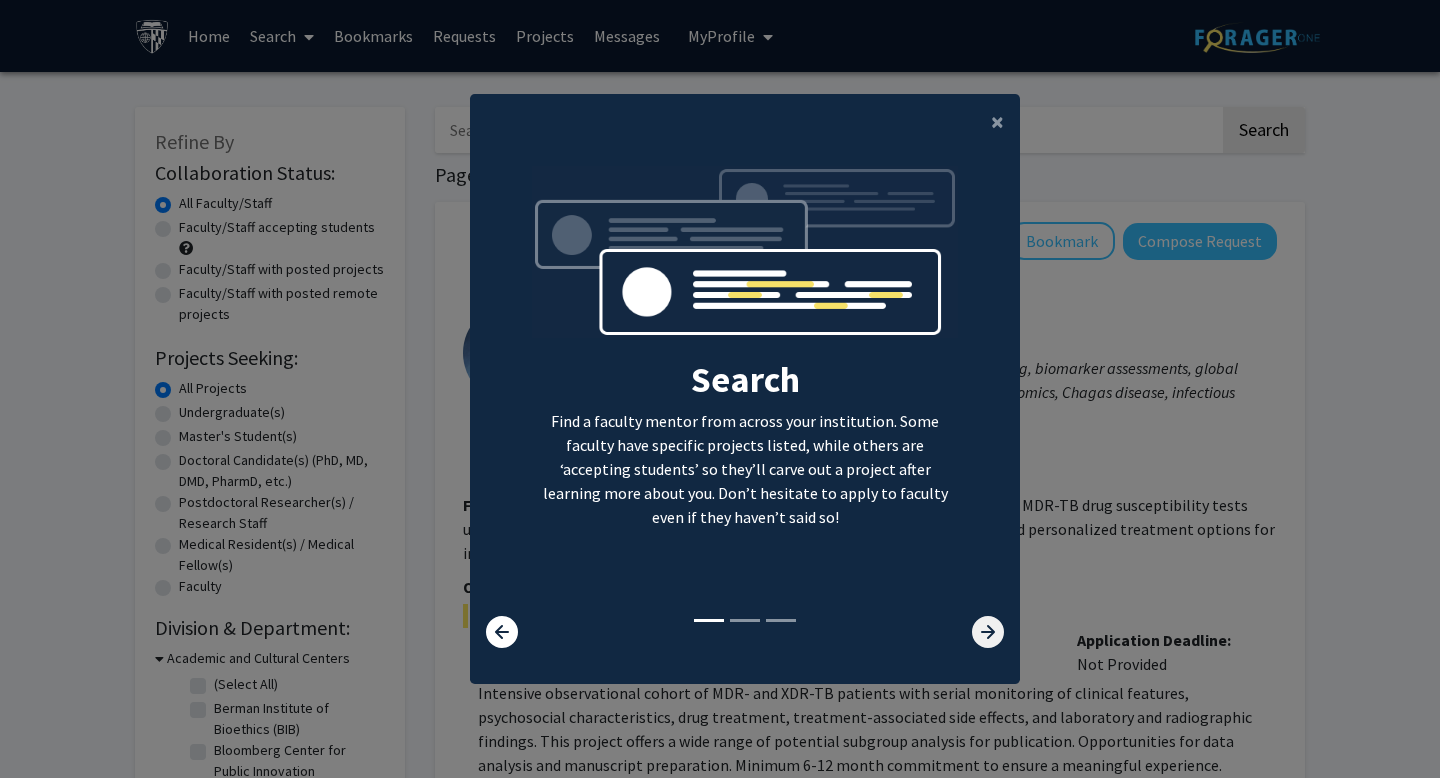 click 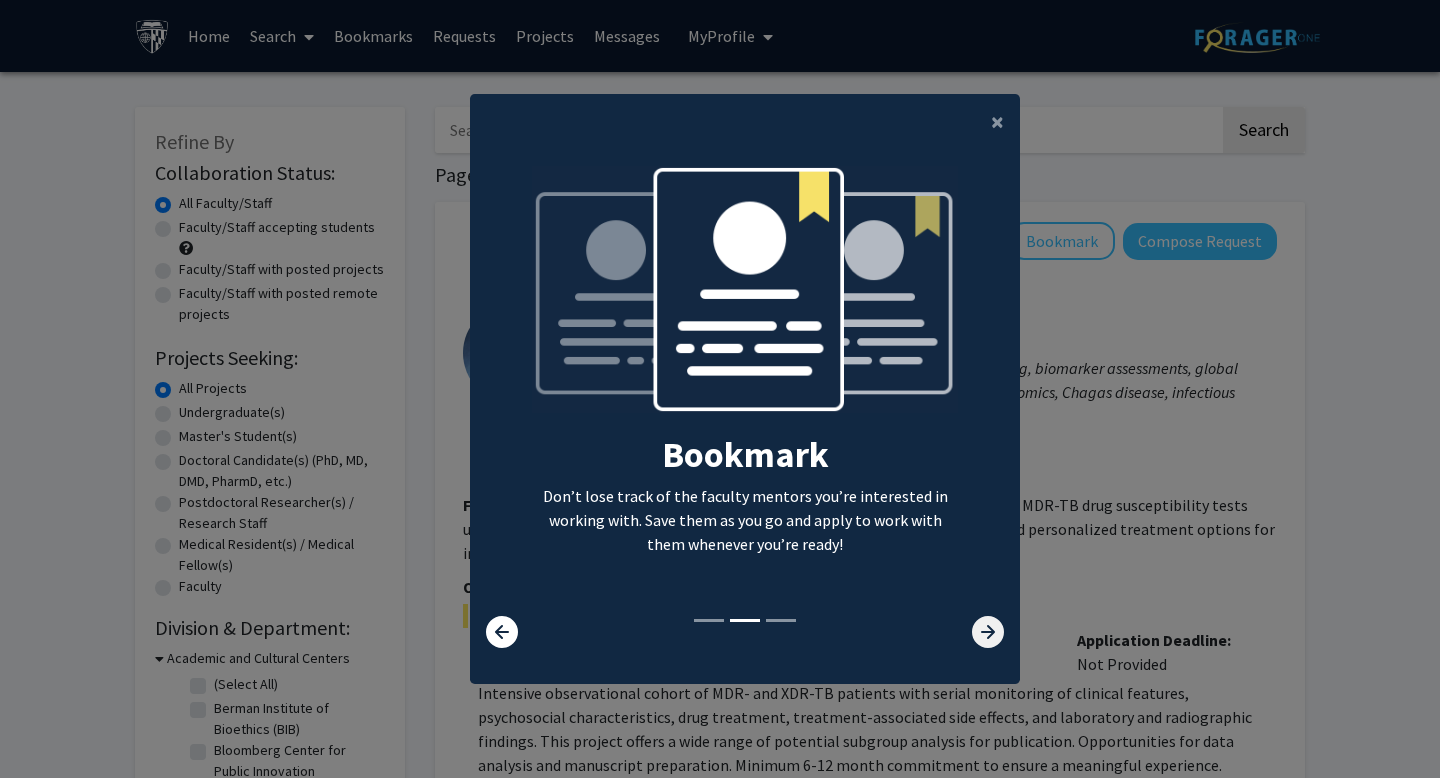 click 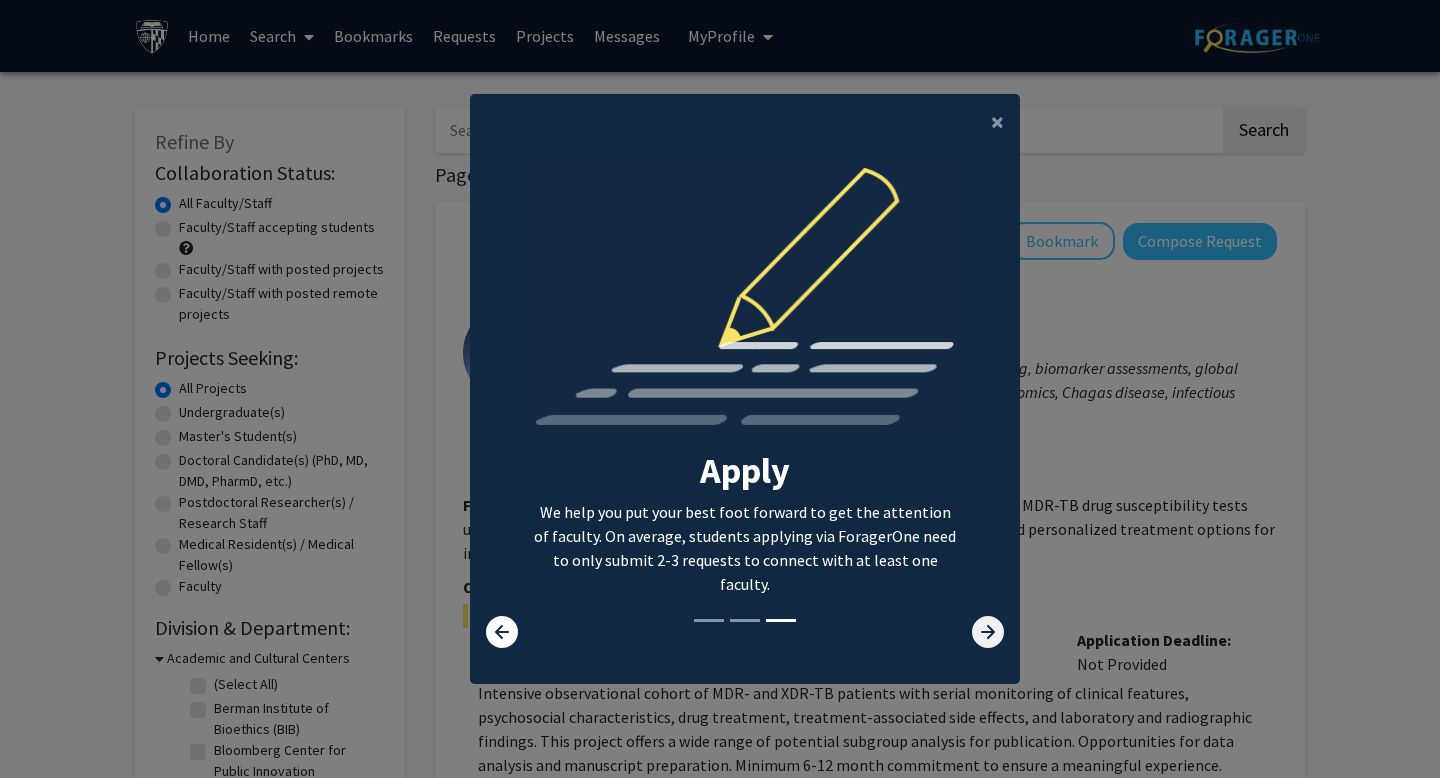 click 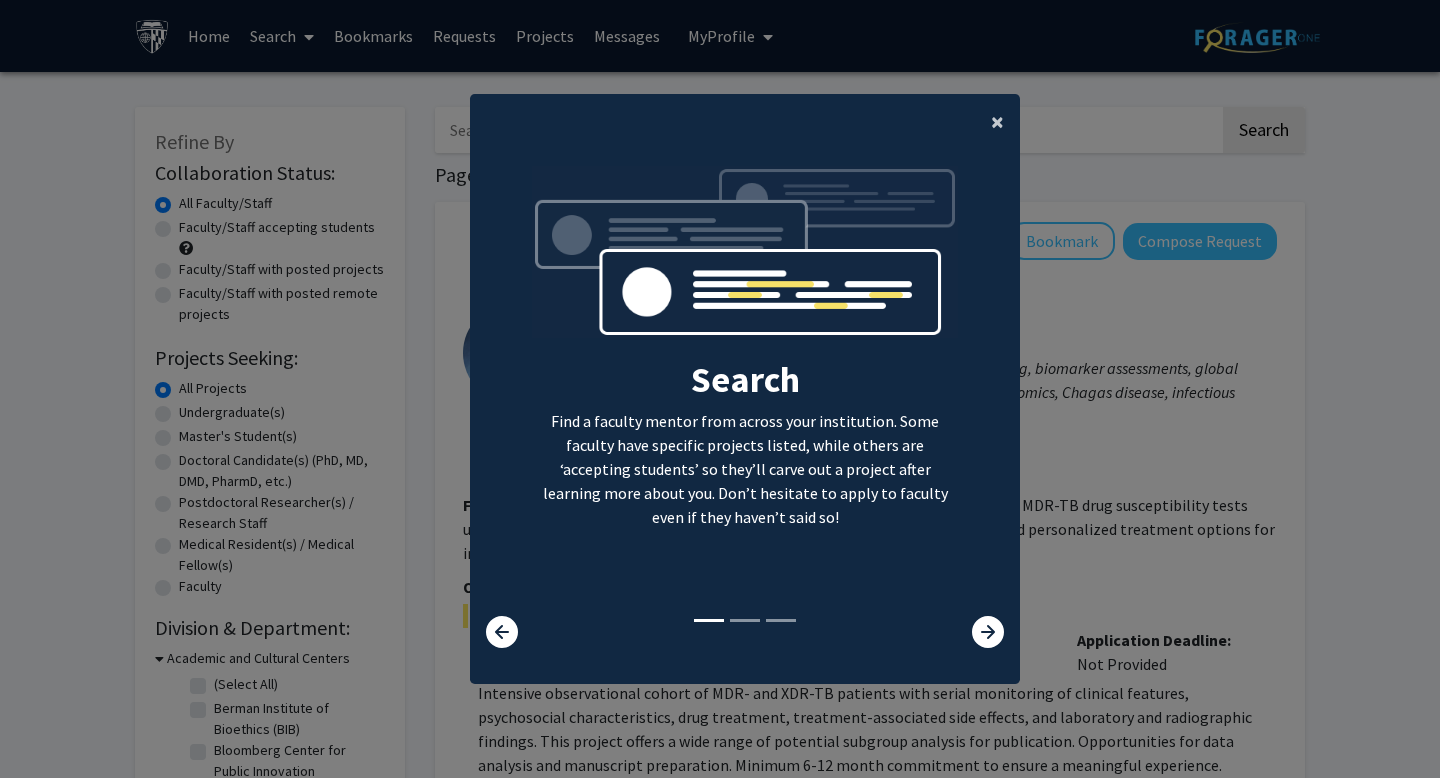 click on "×" 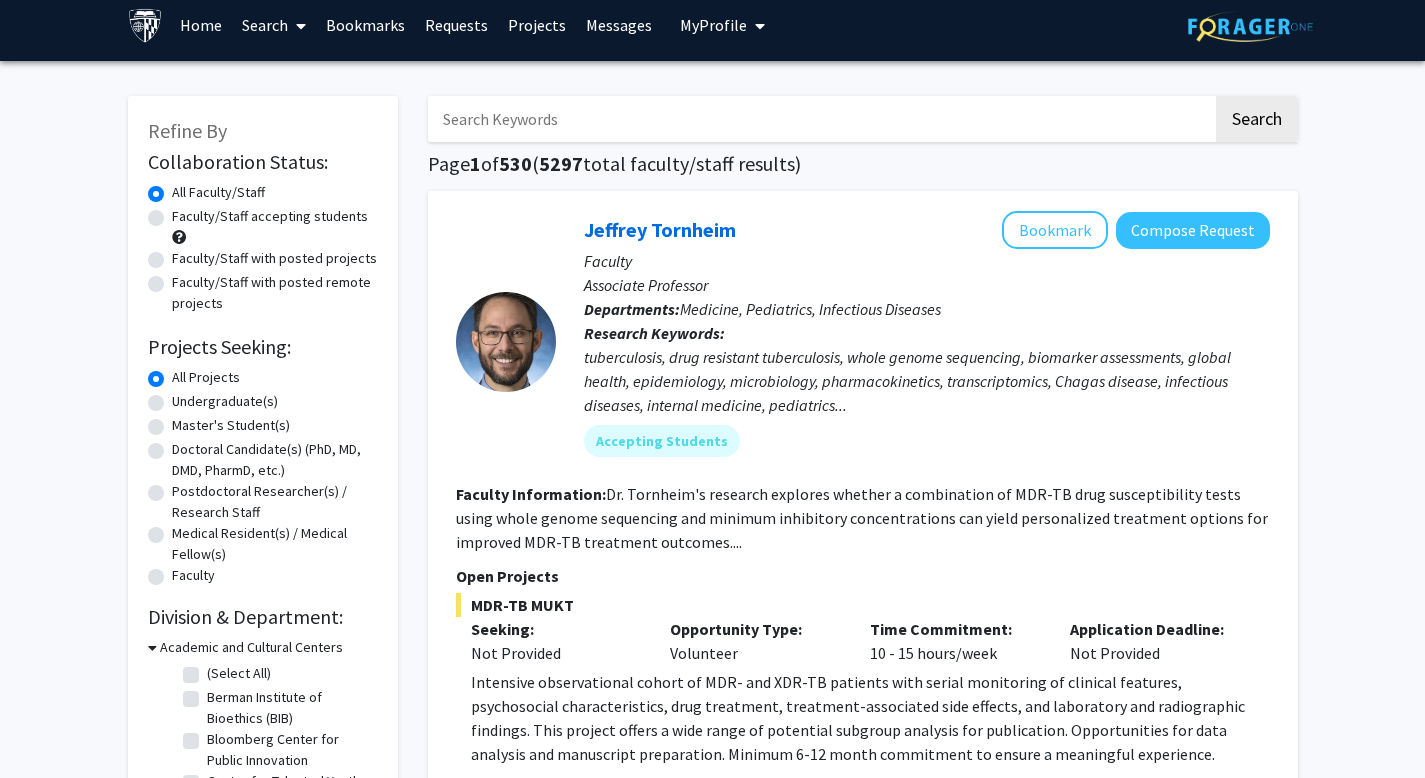 scroll, scrollTop: 11, scrollLeft: 0, axis: vertical 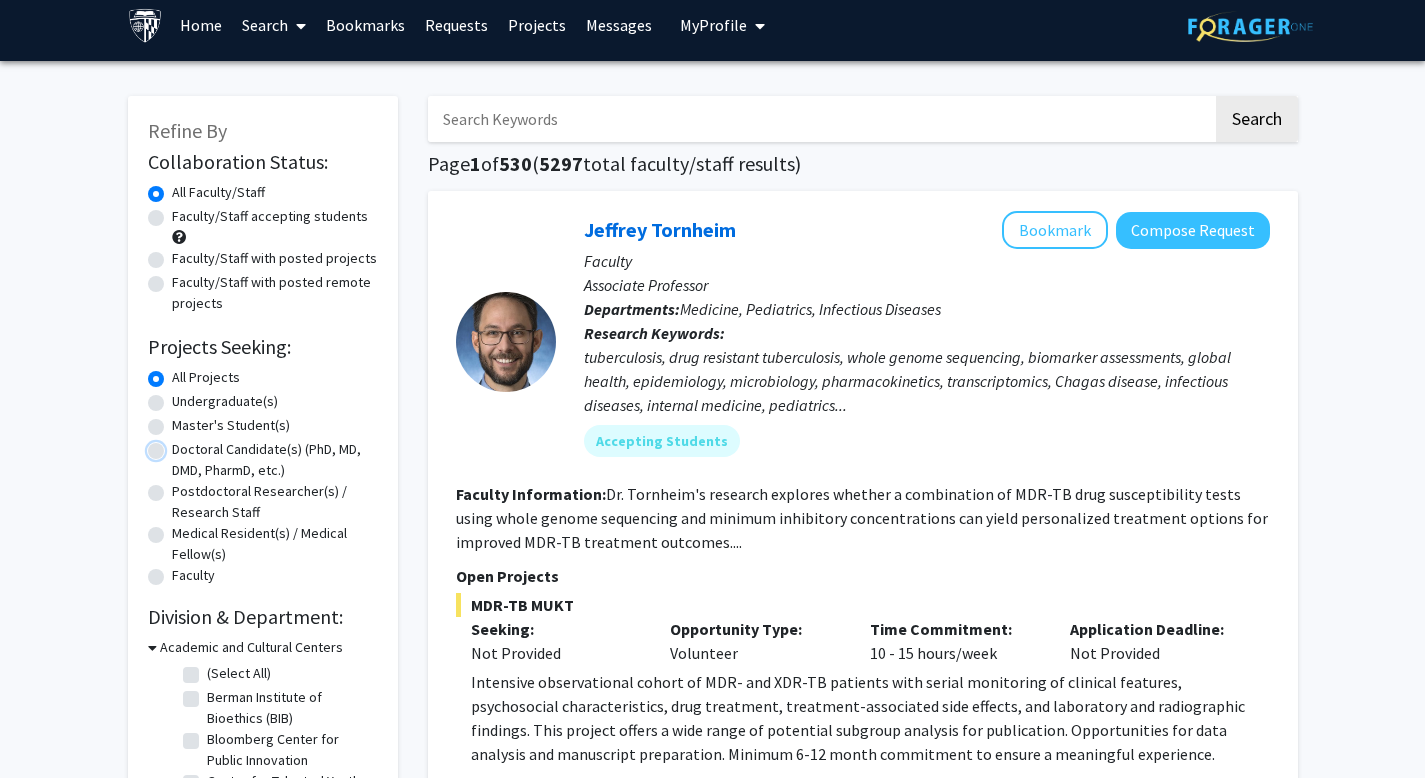 click on "Doctoral Candidate(s) (PhD, MD, DMD, PharmD, etc.)" at bounding box center (178, 445) 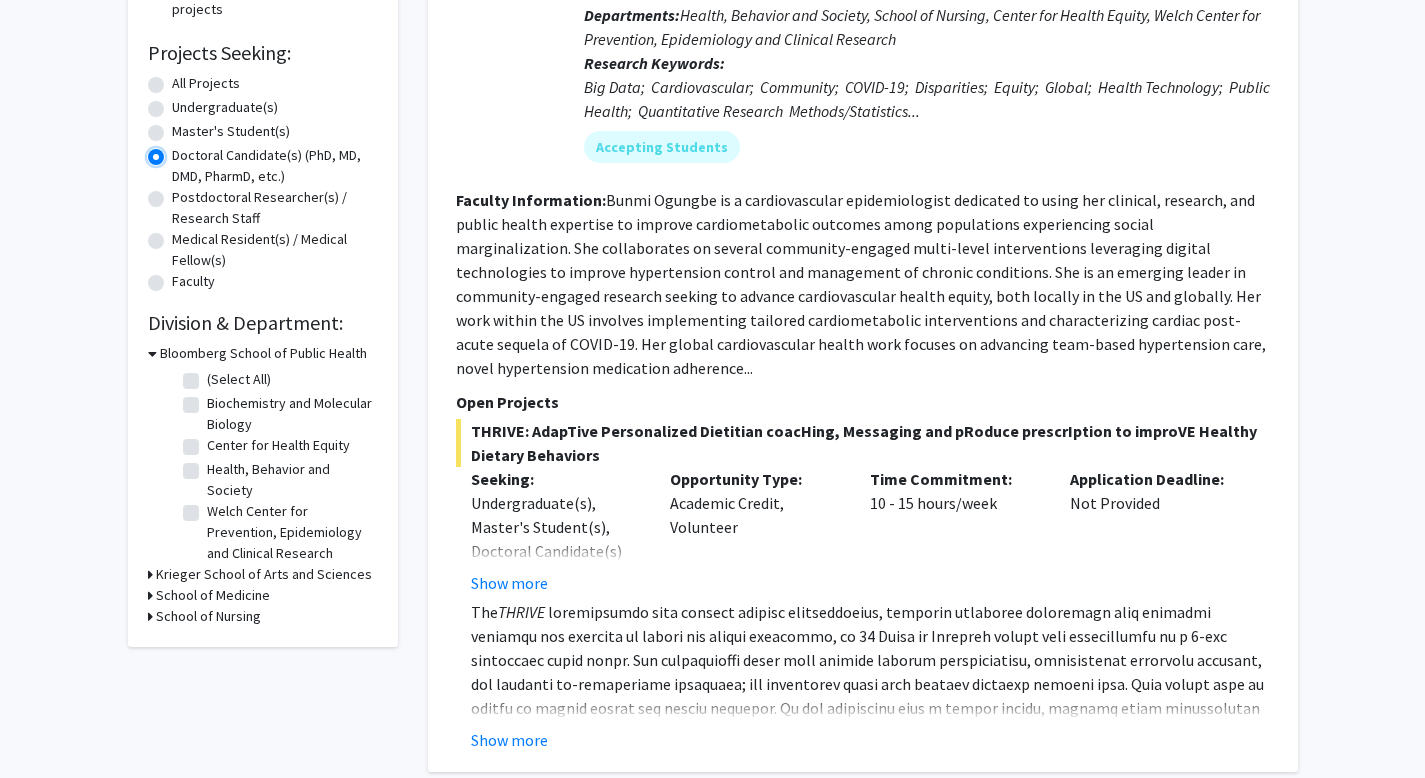 scroll, scrollTop: 306, scrollLeft: 0, axis: vertical 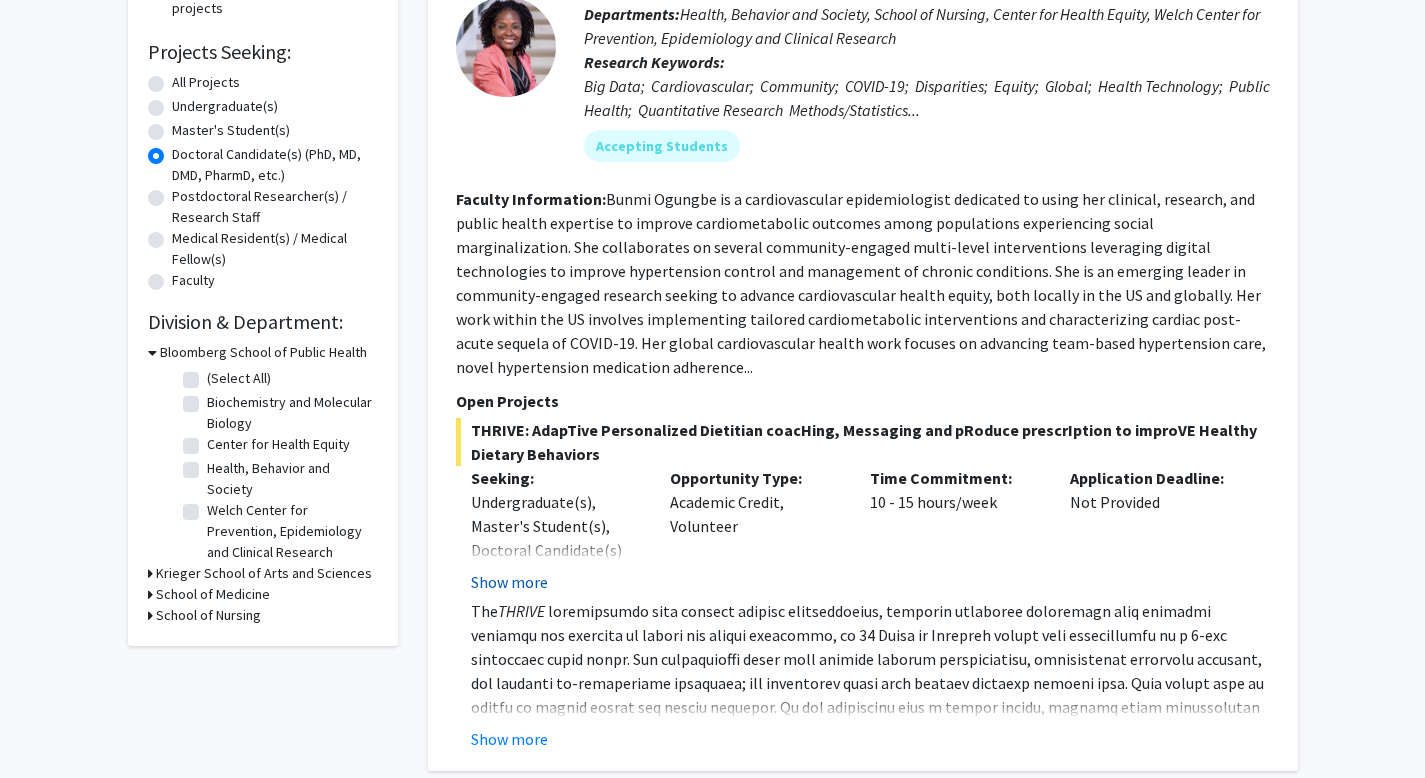 click on "Show more" 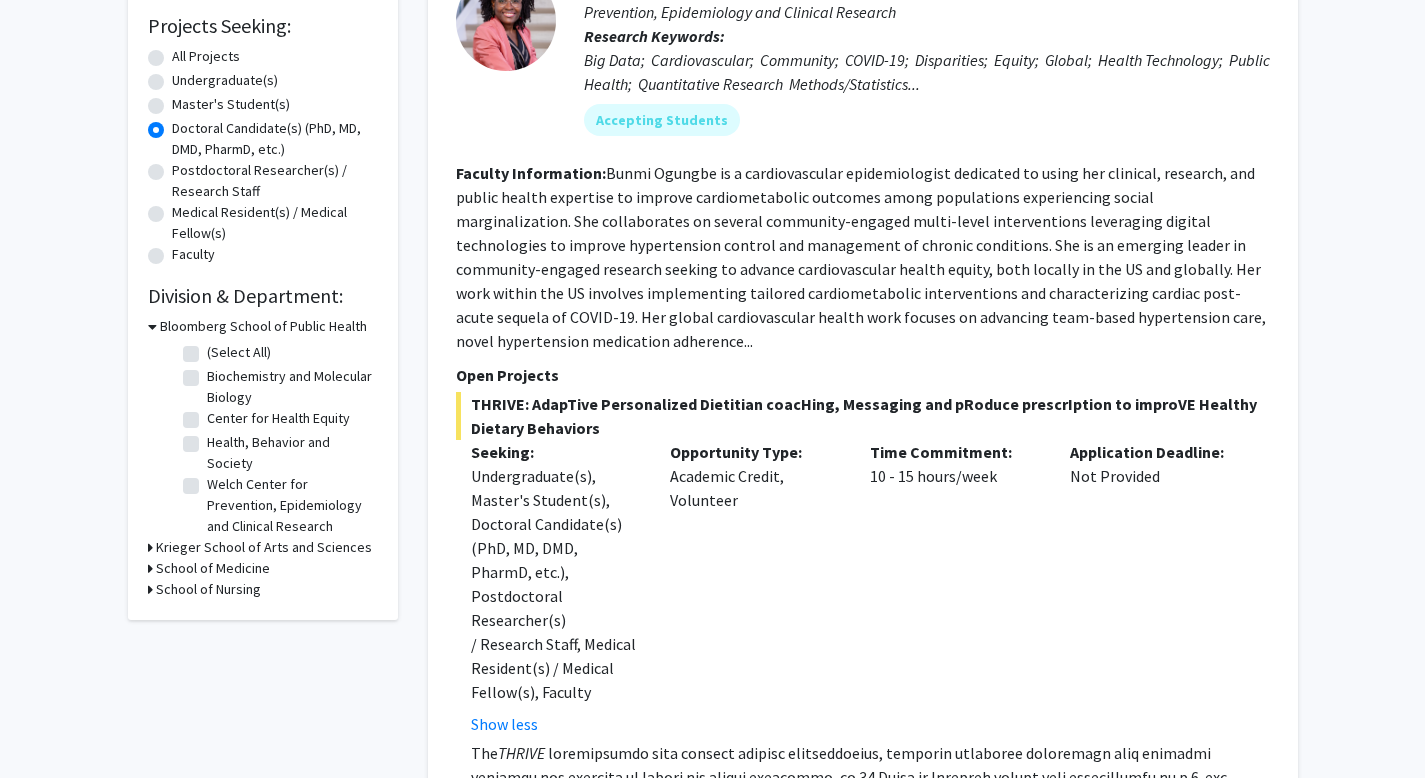 scroll, scrollTop: 333, scrollLeft: 0, axis: vertical 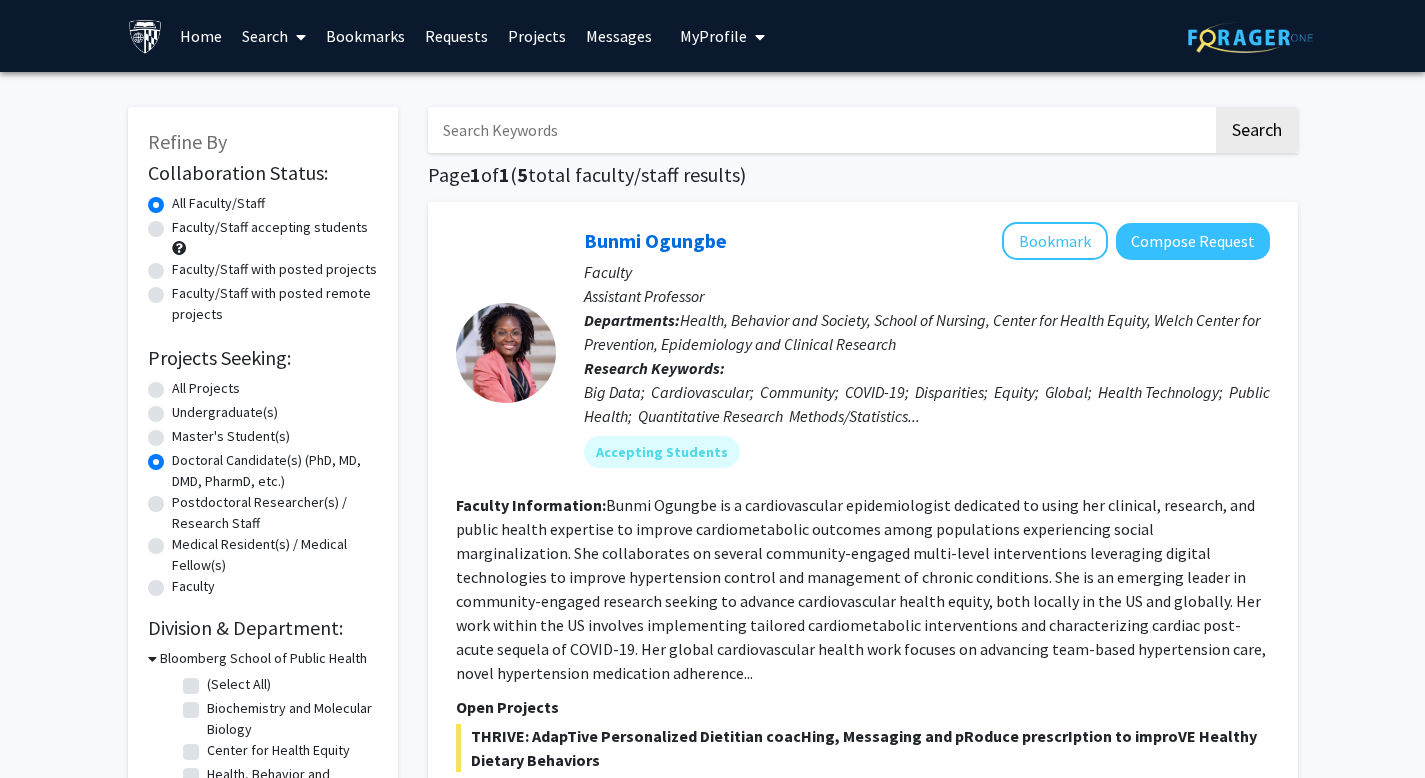 click on "Faculty/Staff accepting students" 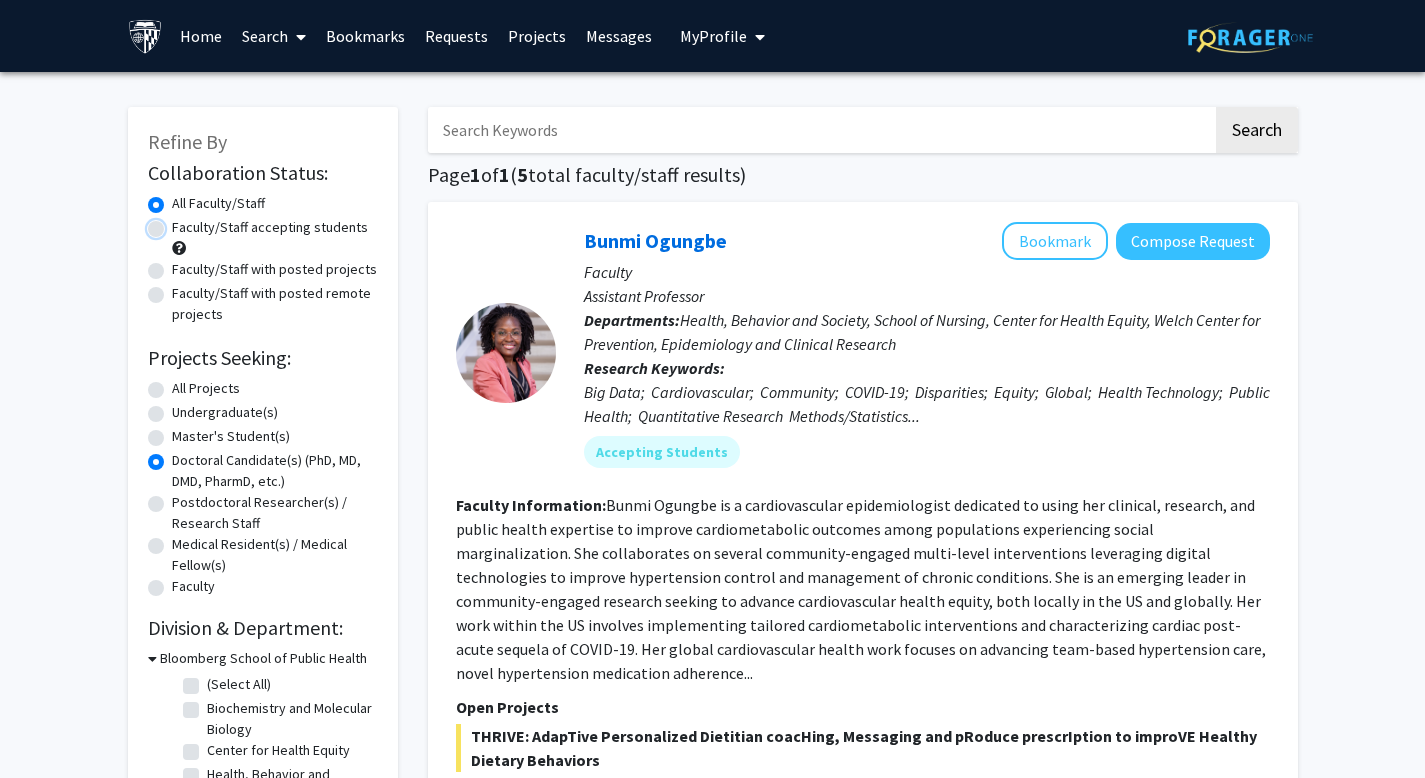 click on "Faculty/Staff accepting students" at bounding box center [178, 223] 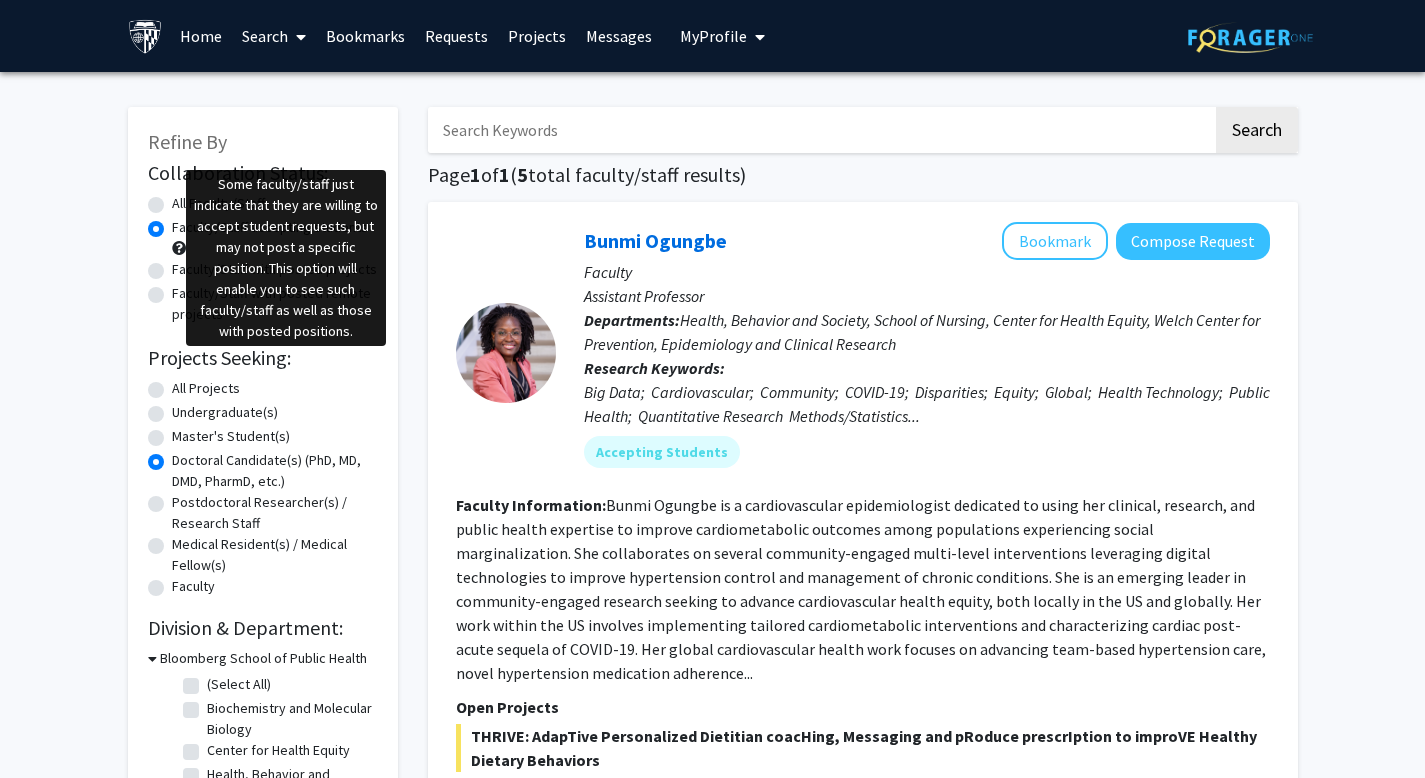 click 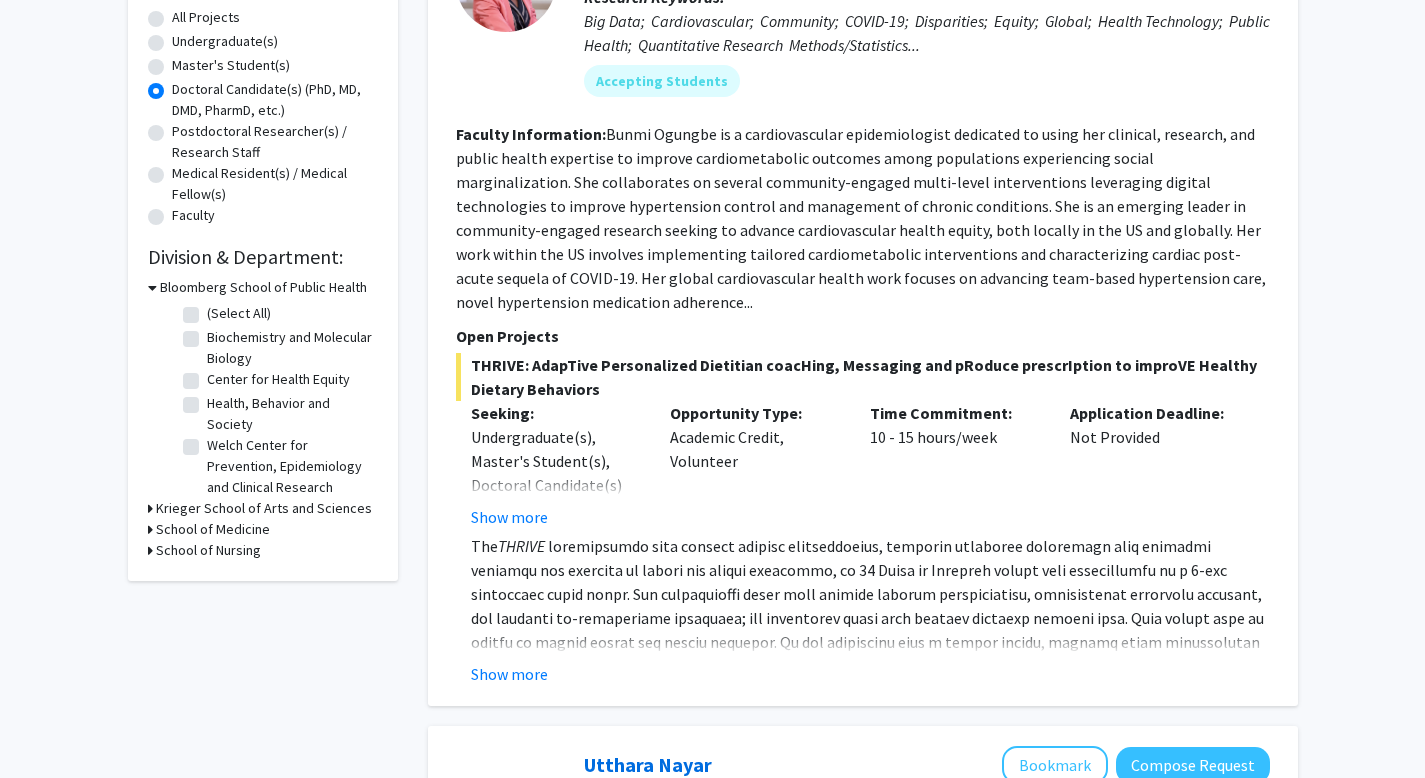 scroll, scrollTop: 372, scrollLeft: 0, axis: vertical 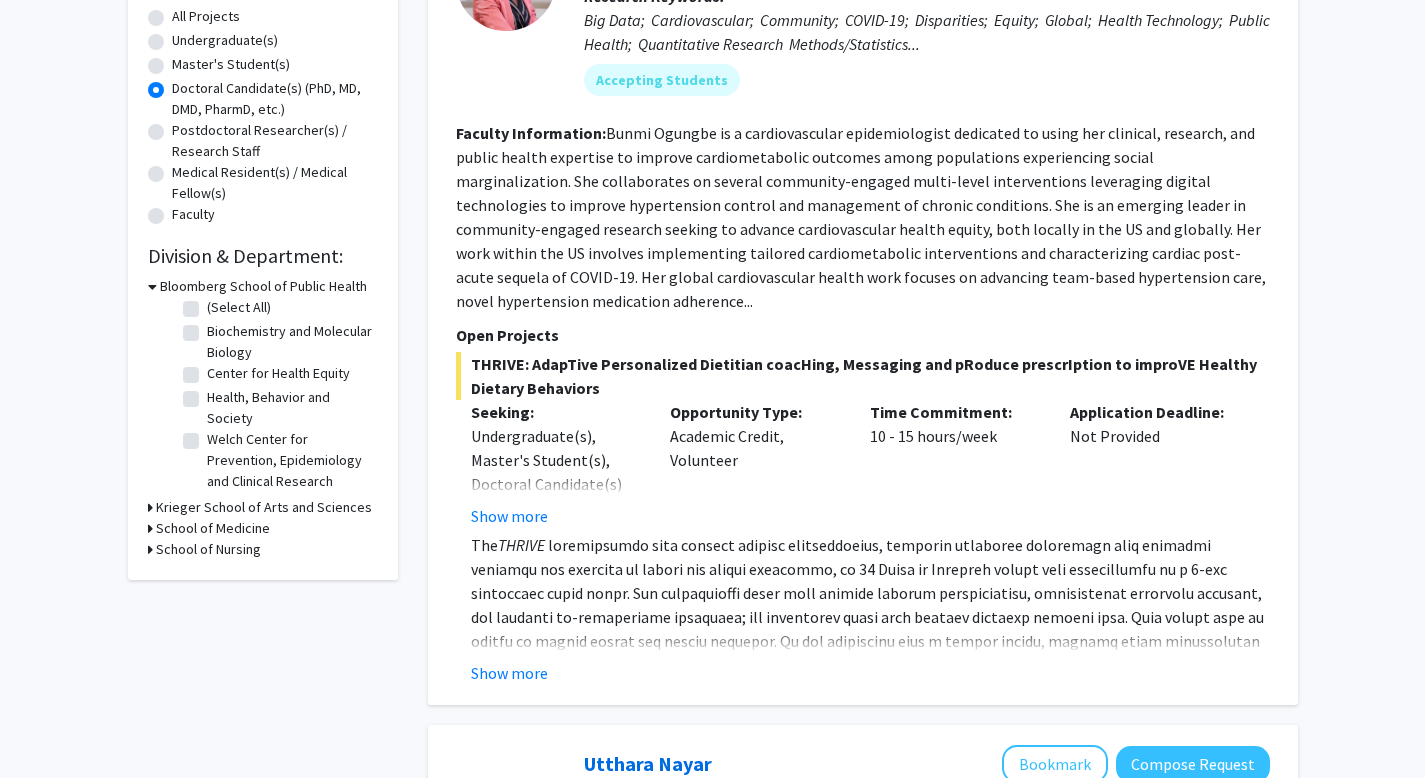 click 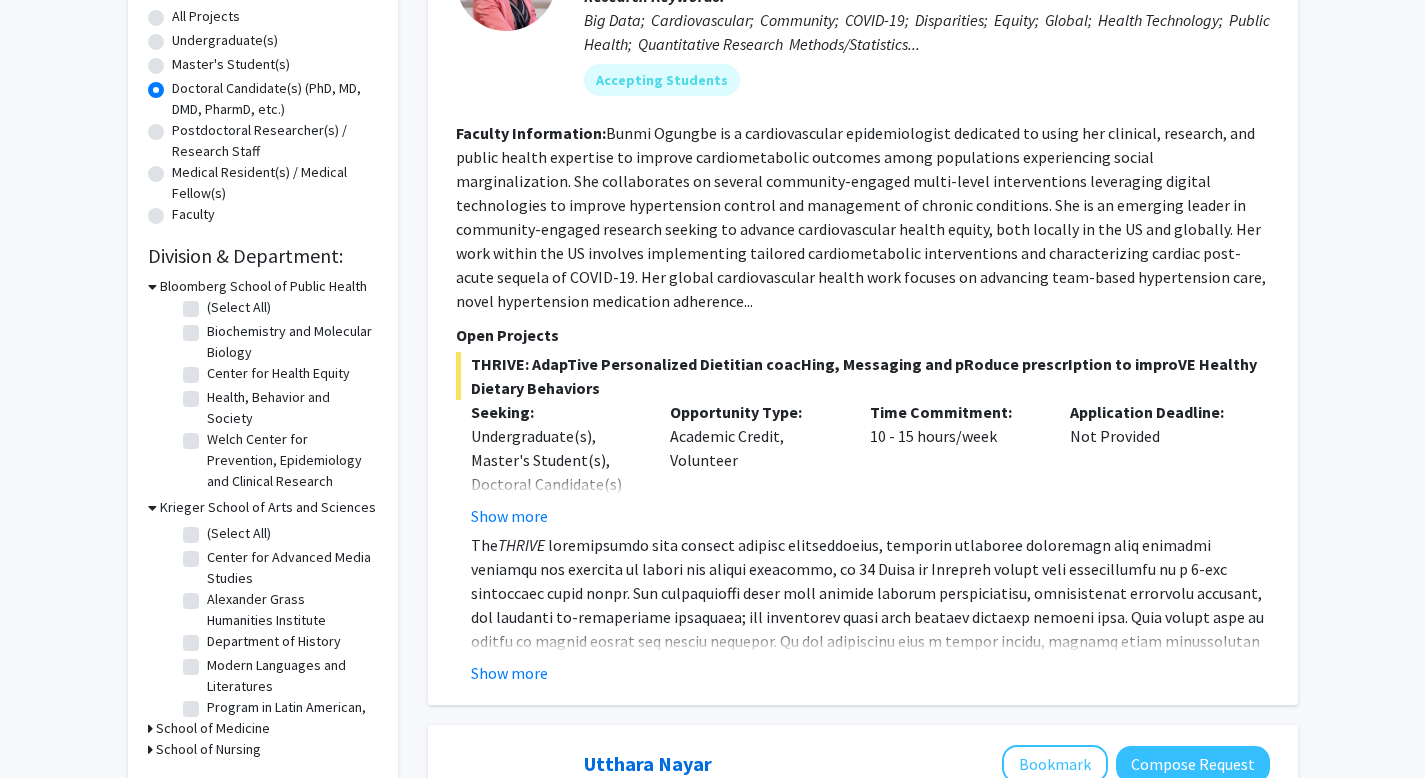 click on "Krieger School of Arts and Sciences" at bounding box center (268, 507) 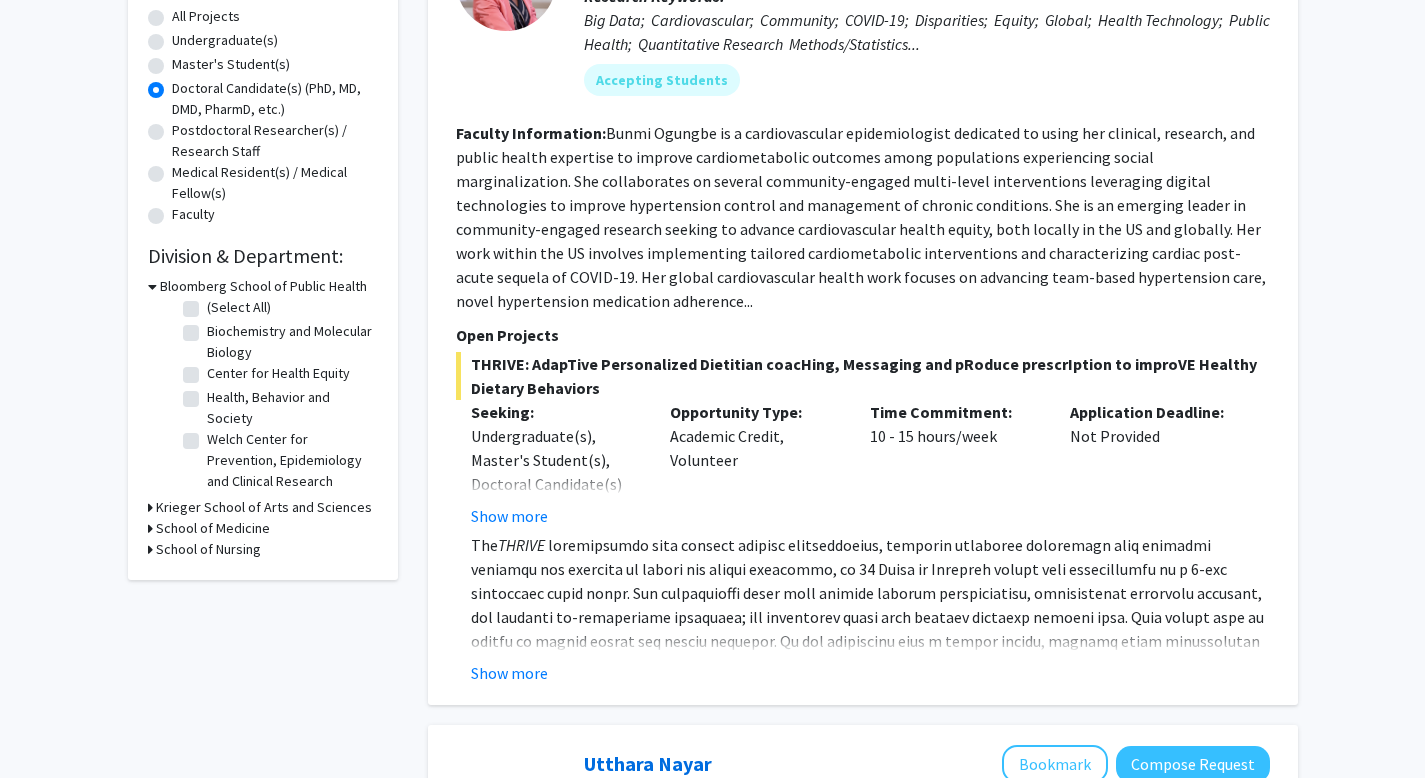 scroll, scrollTop: 0, scrollLeft: 0, axis: both 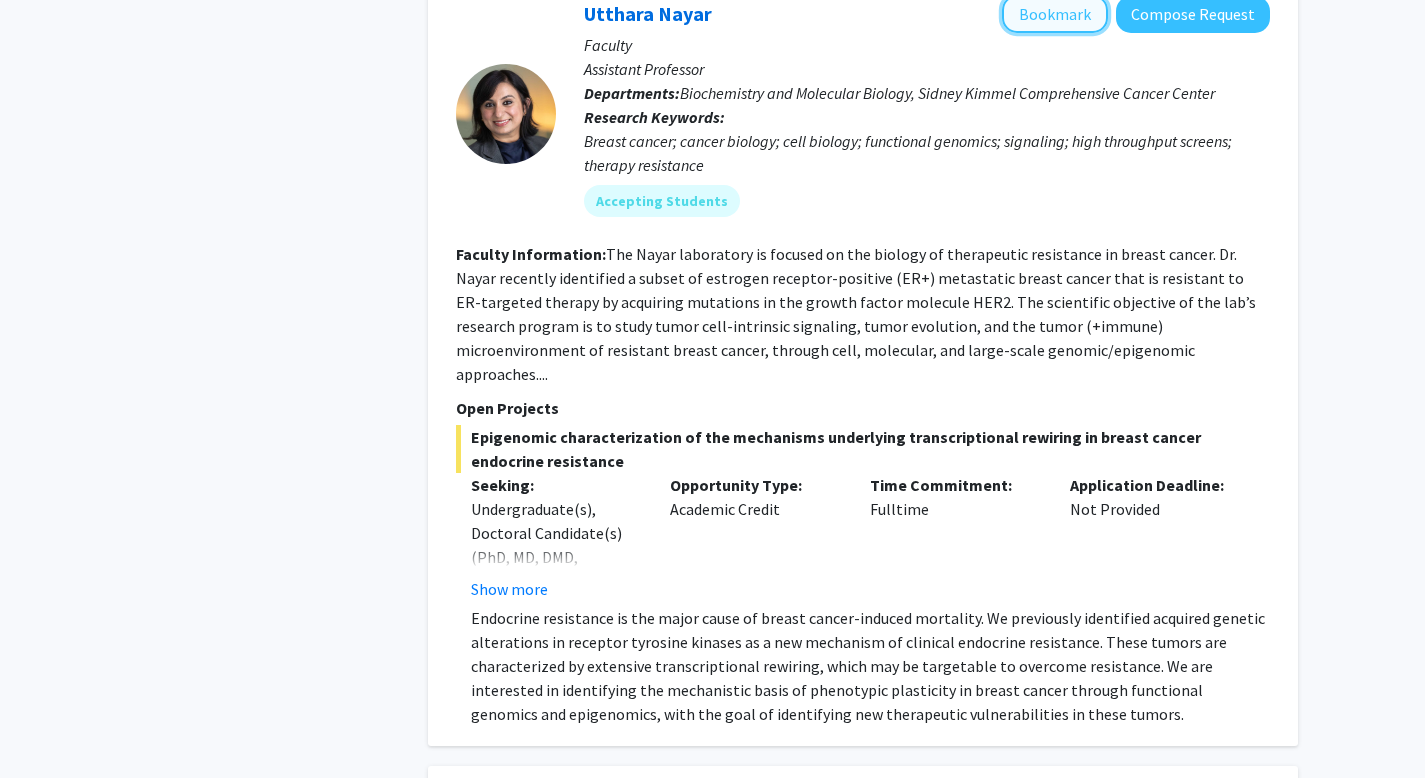 click on "Bookmark" 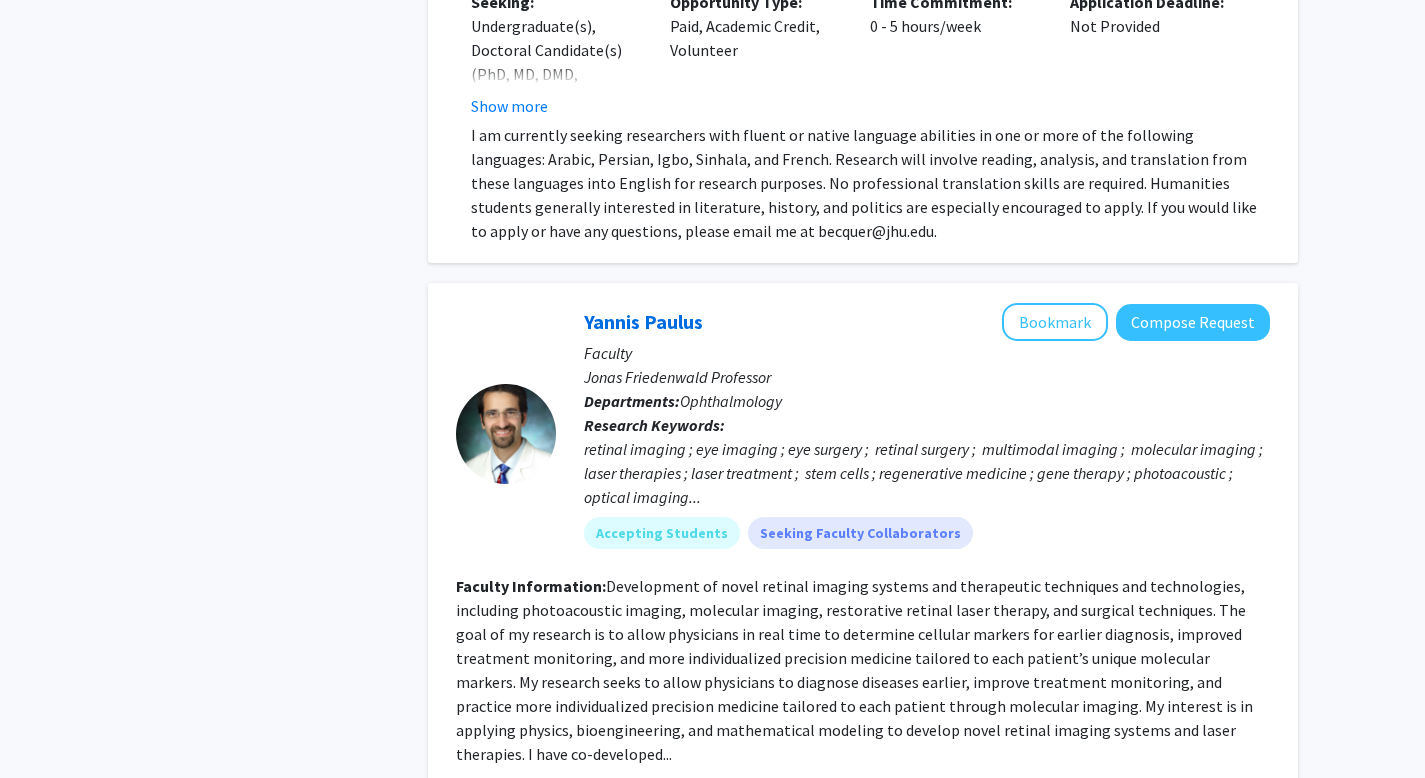 scroll, scrollTop: 3253, scrollLeft: 0, axis: vertical 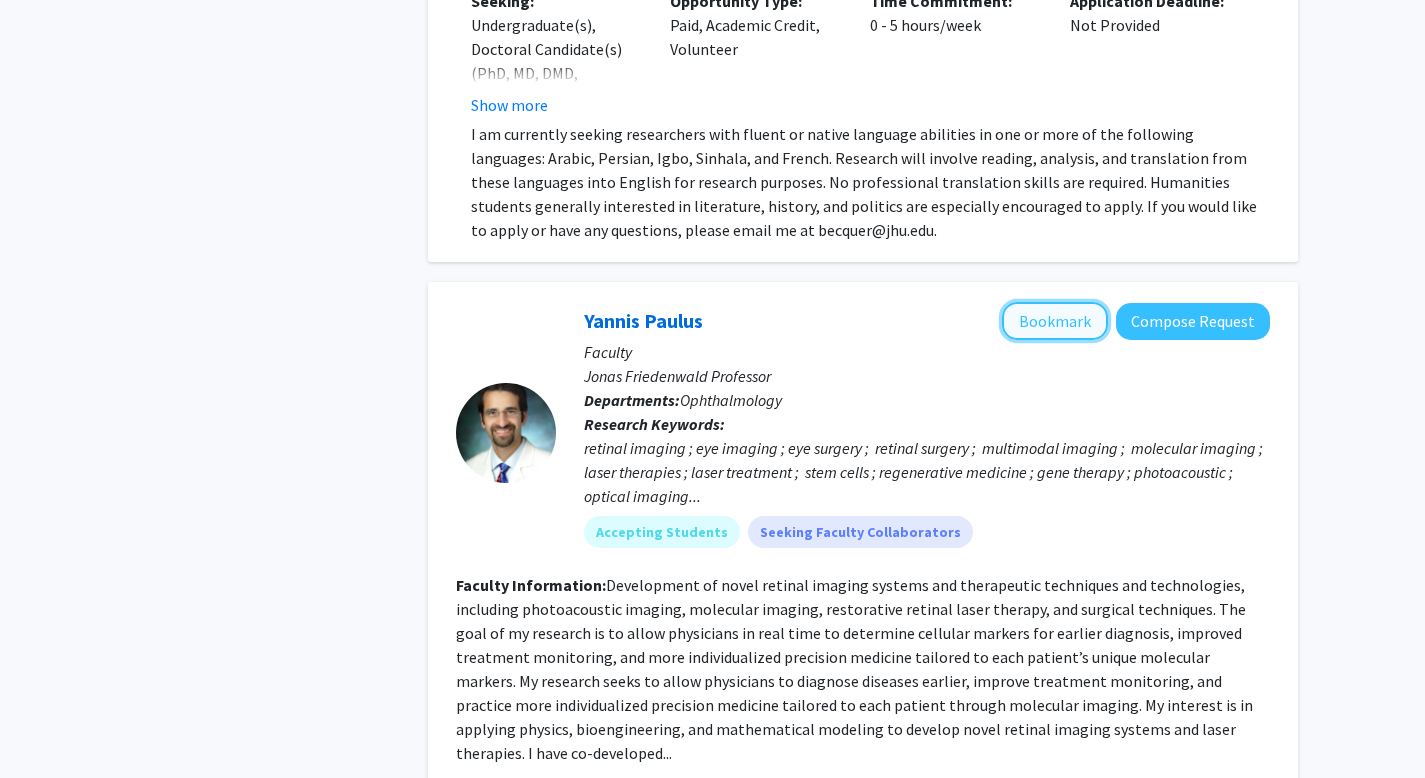click on "Bookmark" 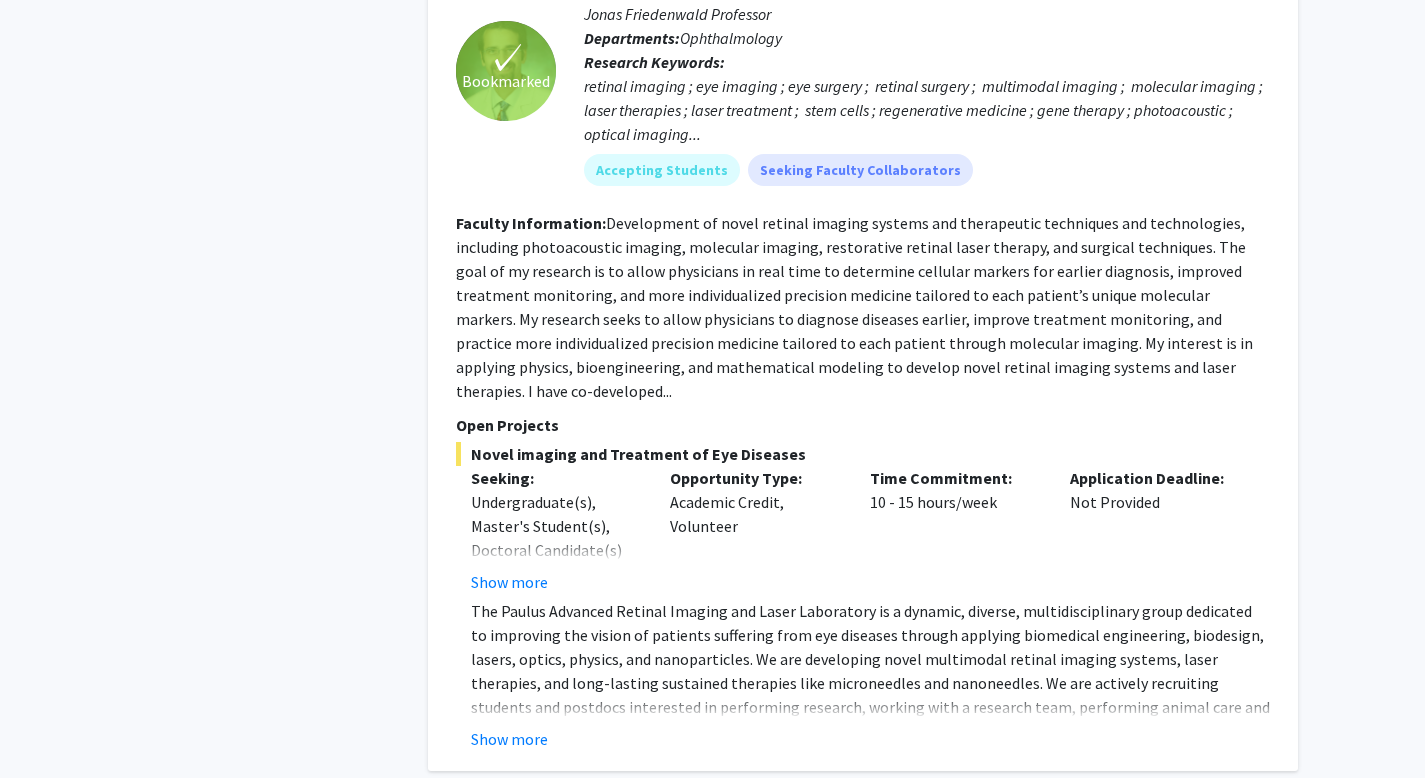 scroll, scrollTop: 3781, scrollLeft: 0, axis: vertical 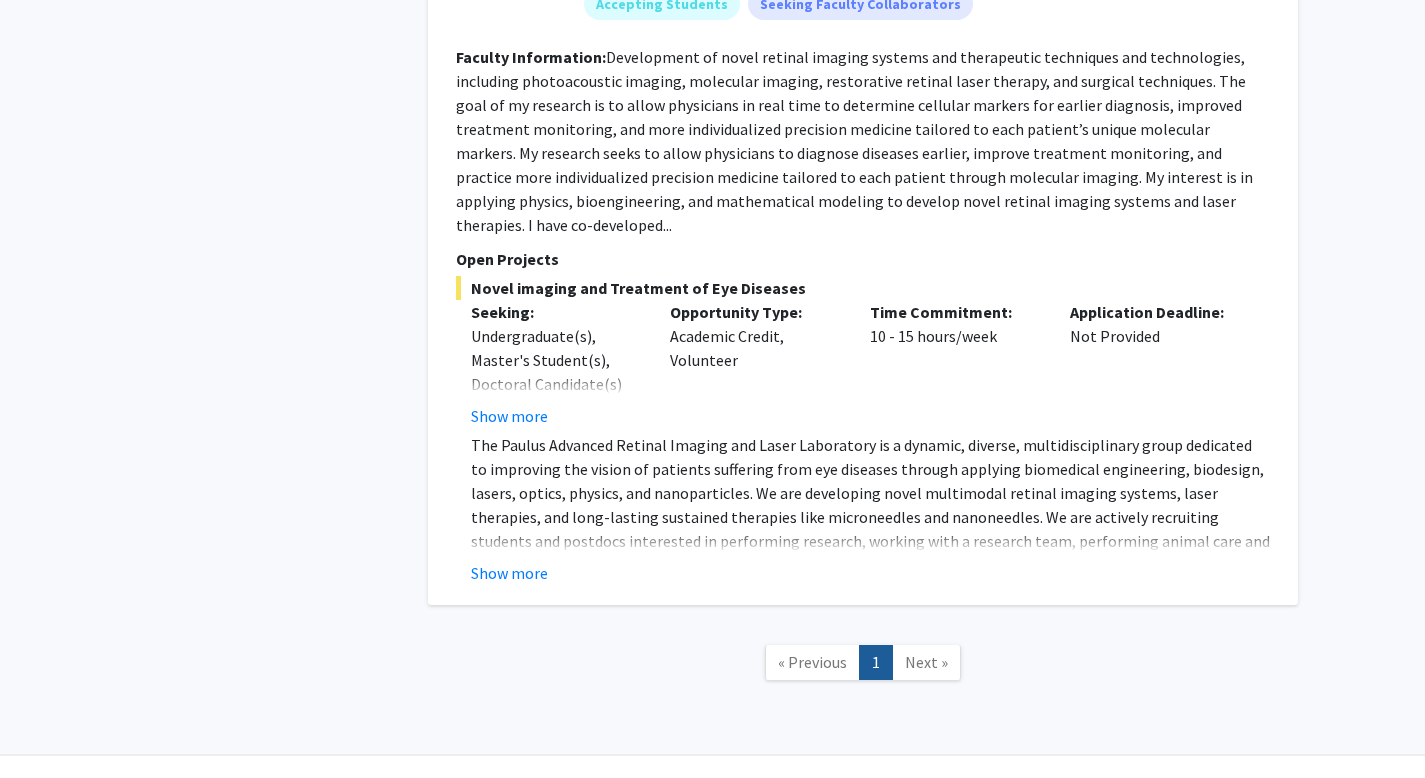 click on "Next »" 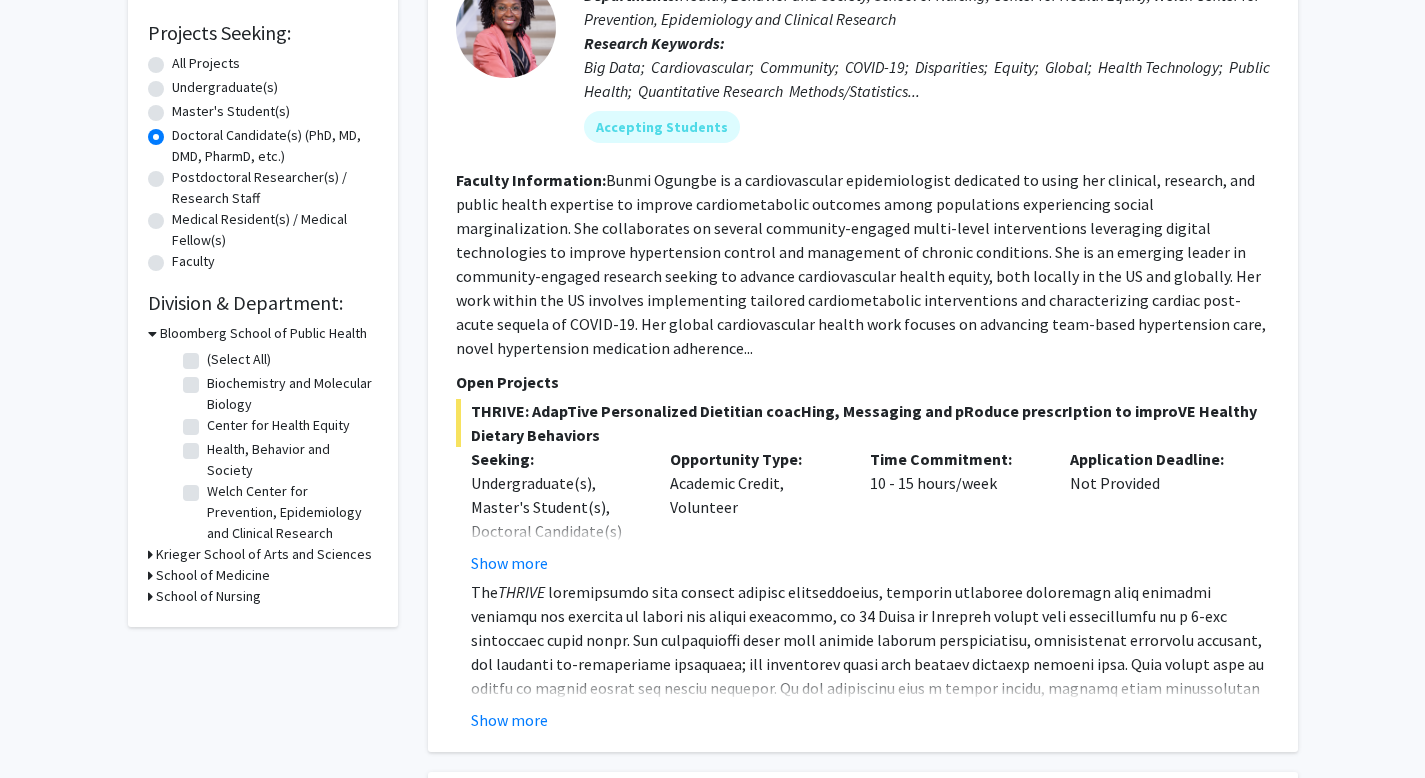 scroll, scrollTop: 0, scrollLeft: 0, axis: both 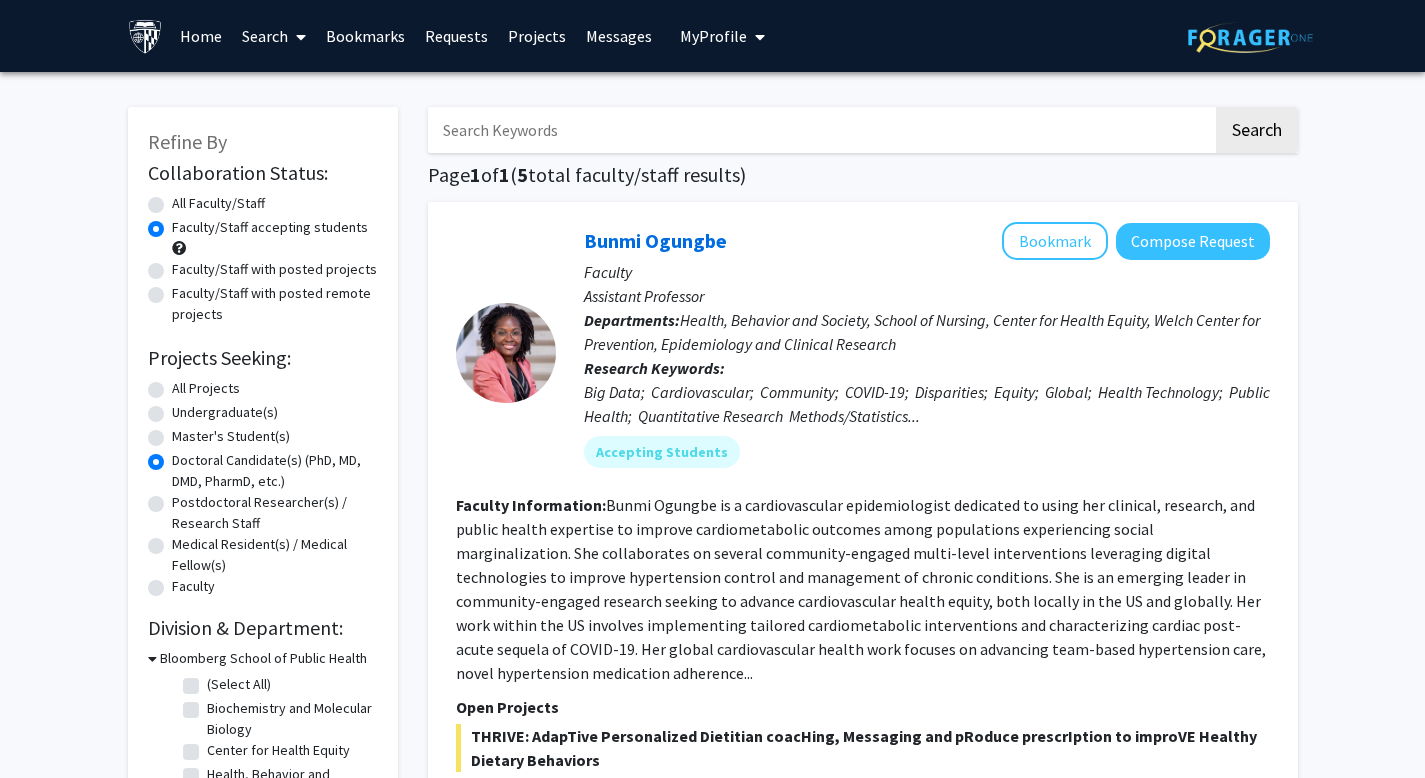 click on "All Faculty/Staff" 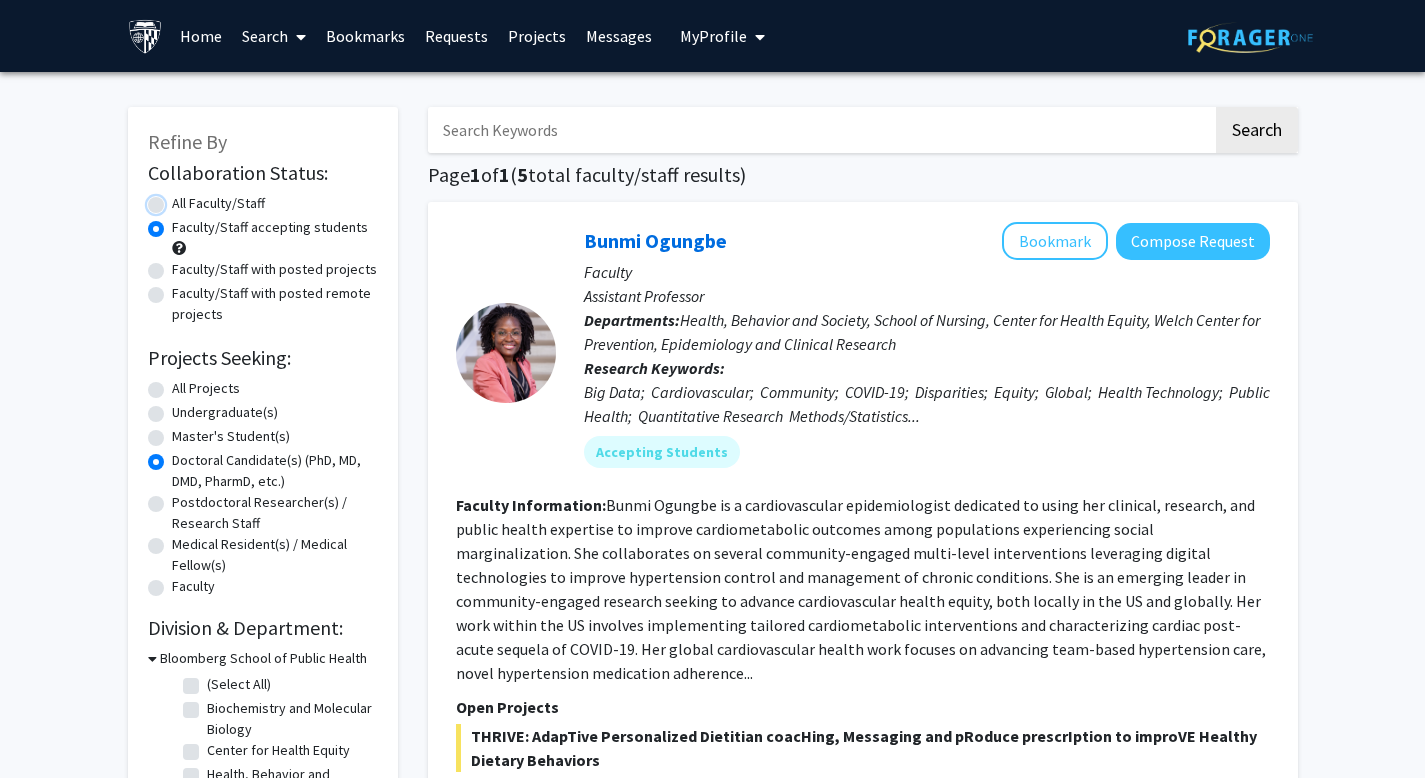 click on "All Faculty/Staff" at bounding box center [178, 199] 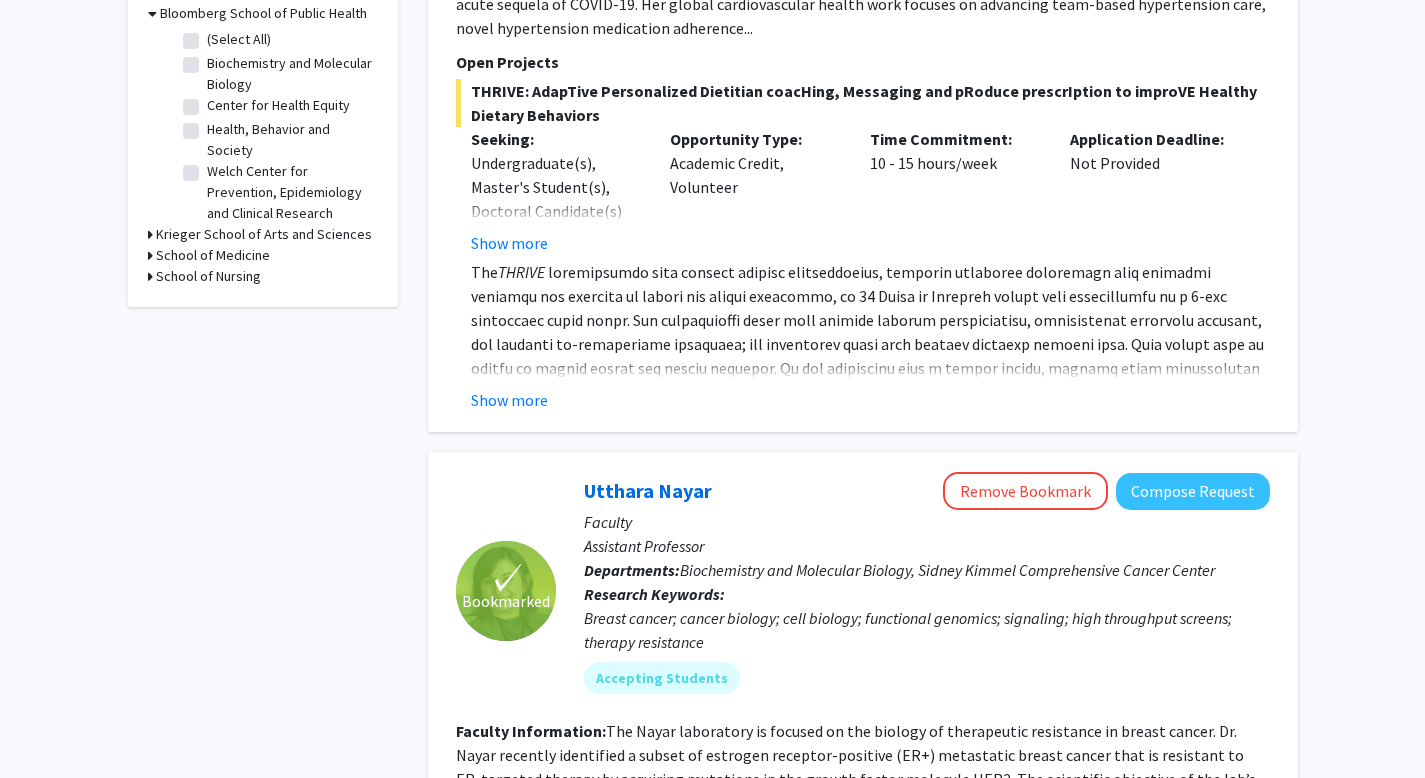 scroll, scrollTop: 424, scrollLeft: 0, axis: vertical 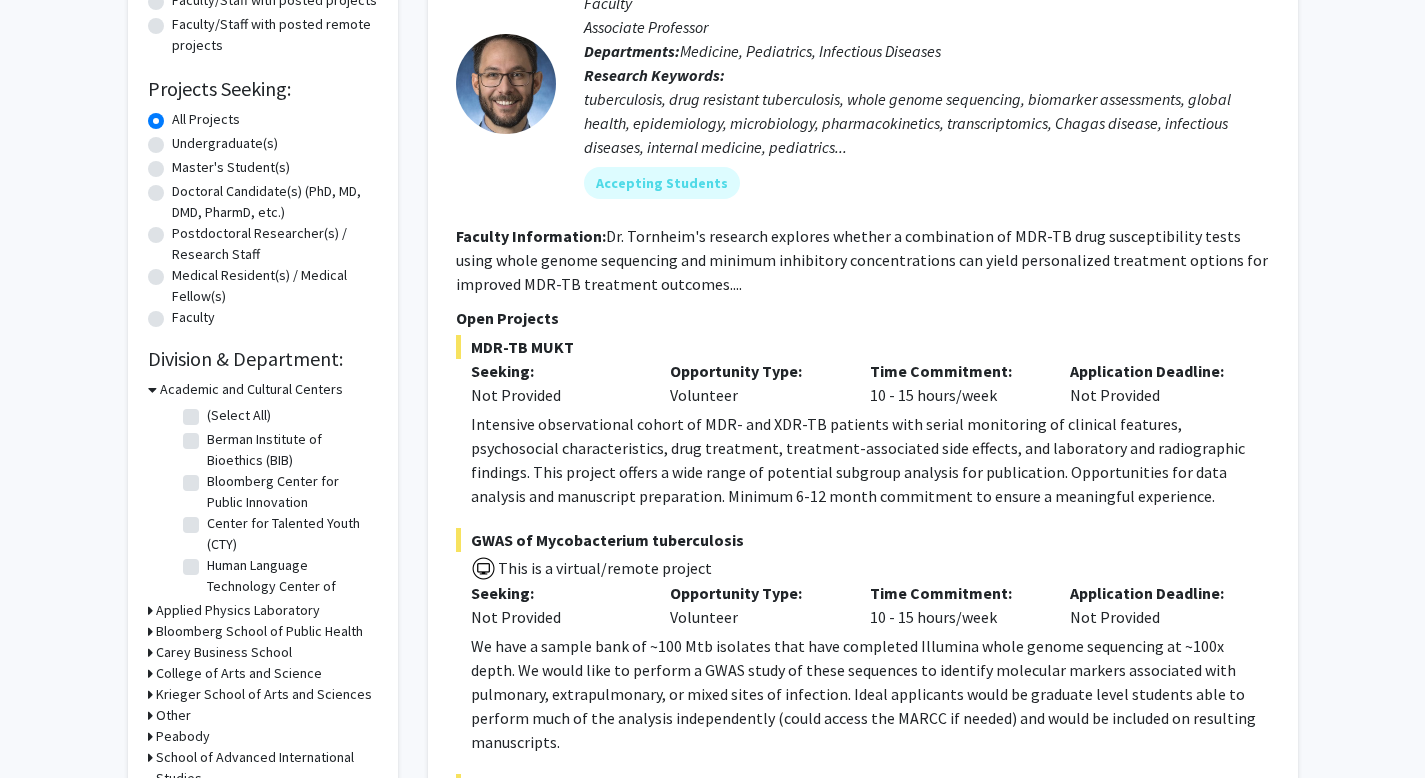 click on "Doctoral Candidate(s) (PhD, MD, DMD, PharmD, etc.)" 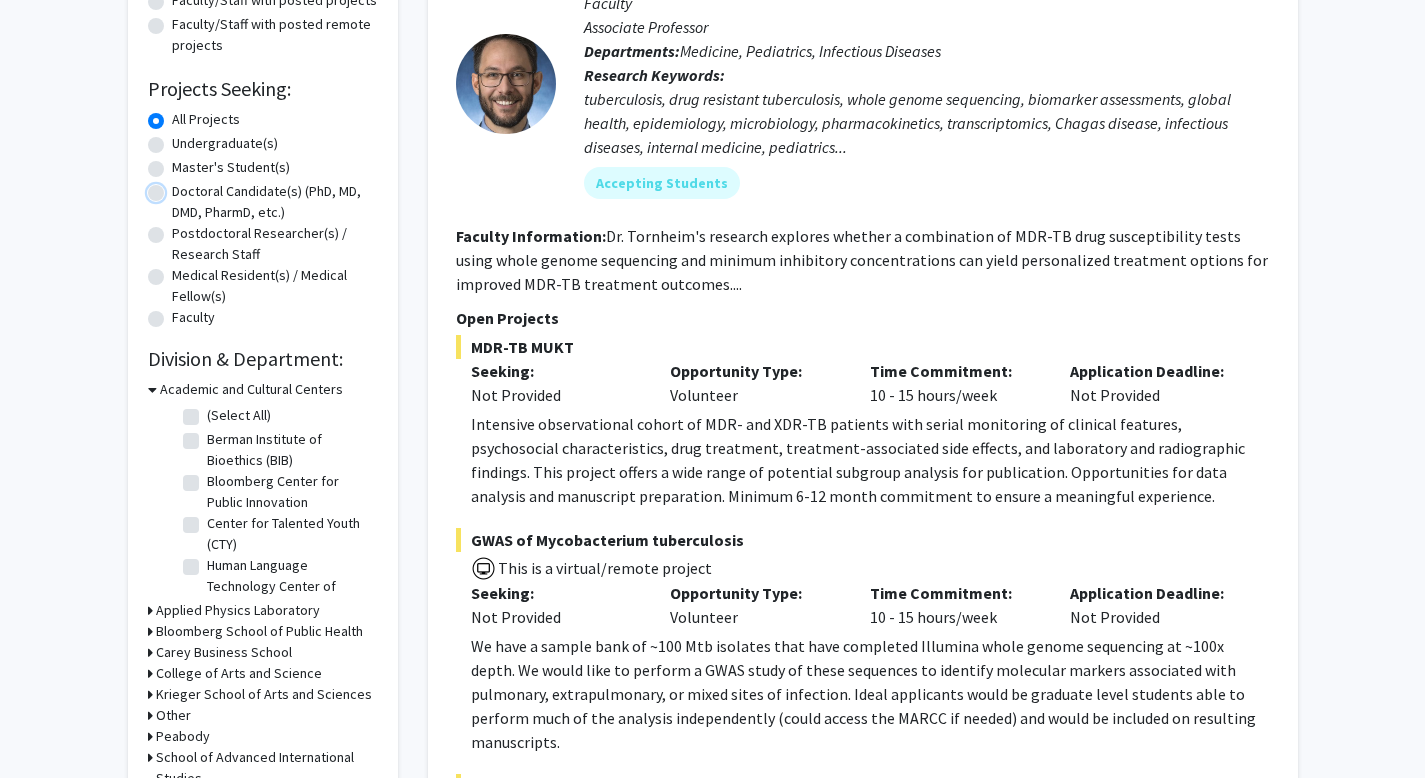 click on "Doctoral Candidate(s) (PhD, MD, DMD, PharmD, etc.)" at bounding box center [178, 187] 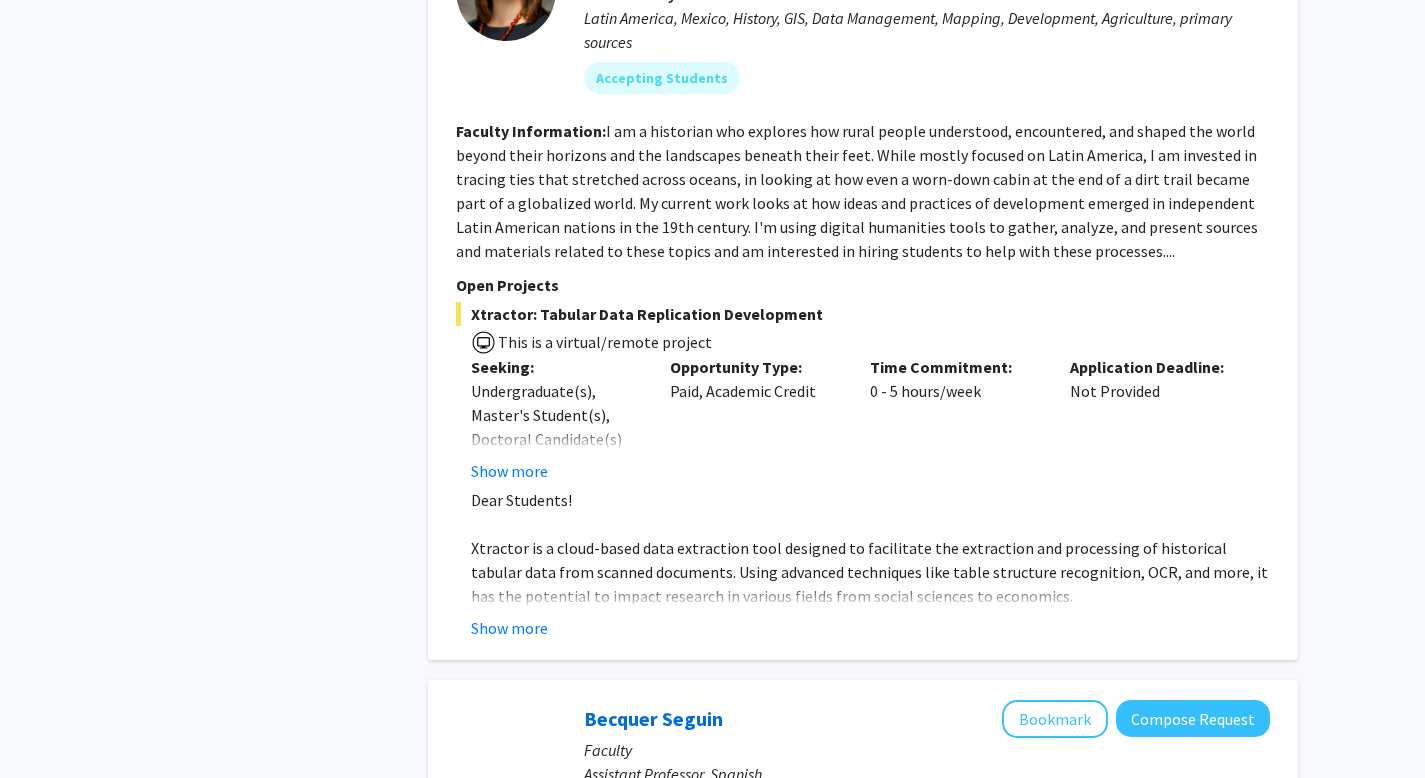 scroll, scrollTop: 2037, scrollLeft: 0, axis: vertical 